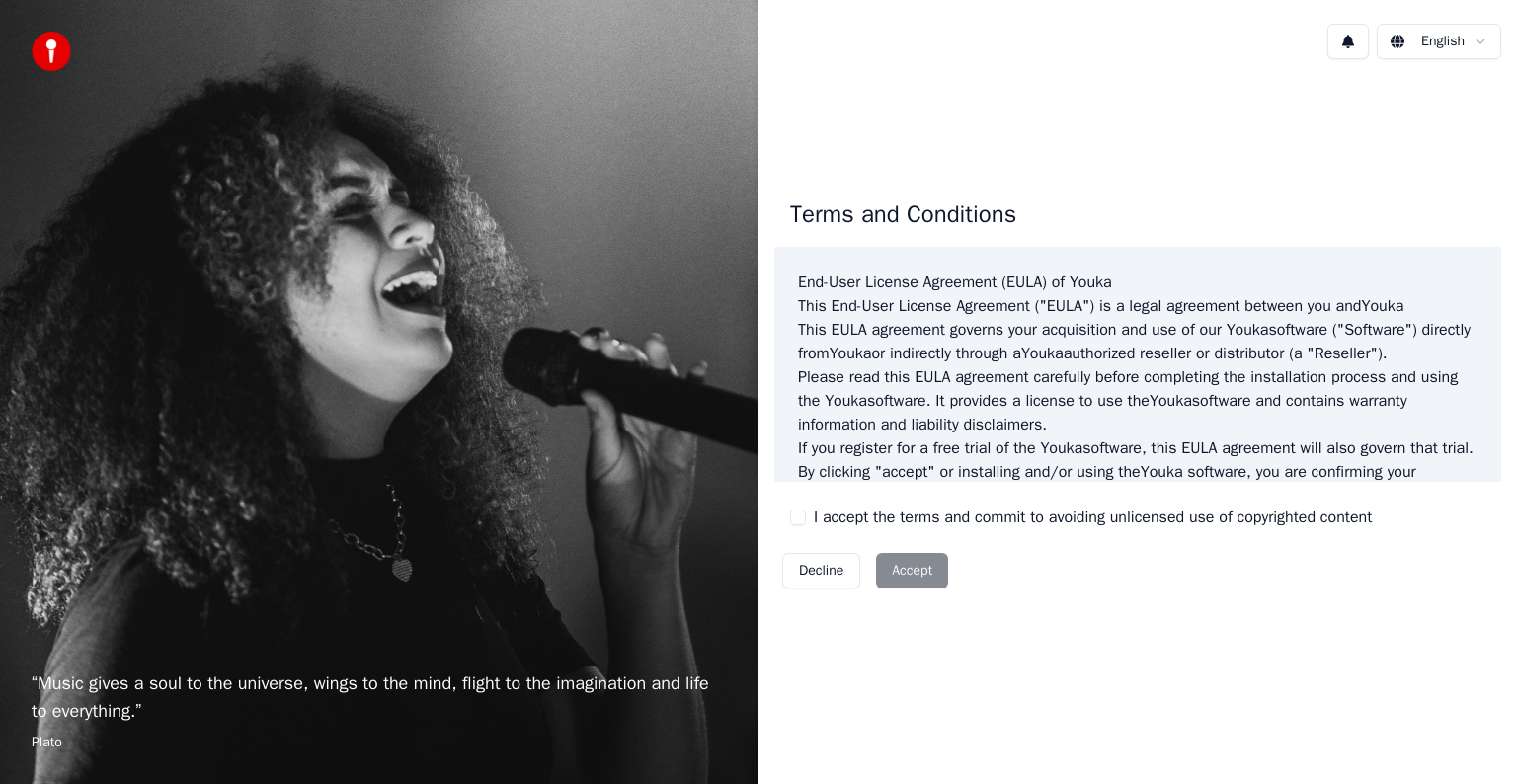 scroll, scrollTop: 0, scrollLeft: 0, axis: both 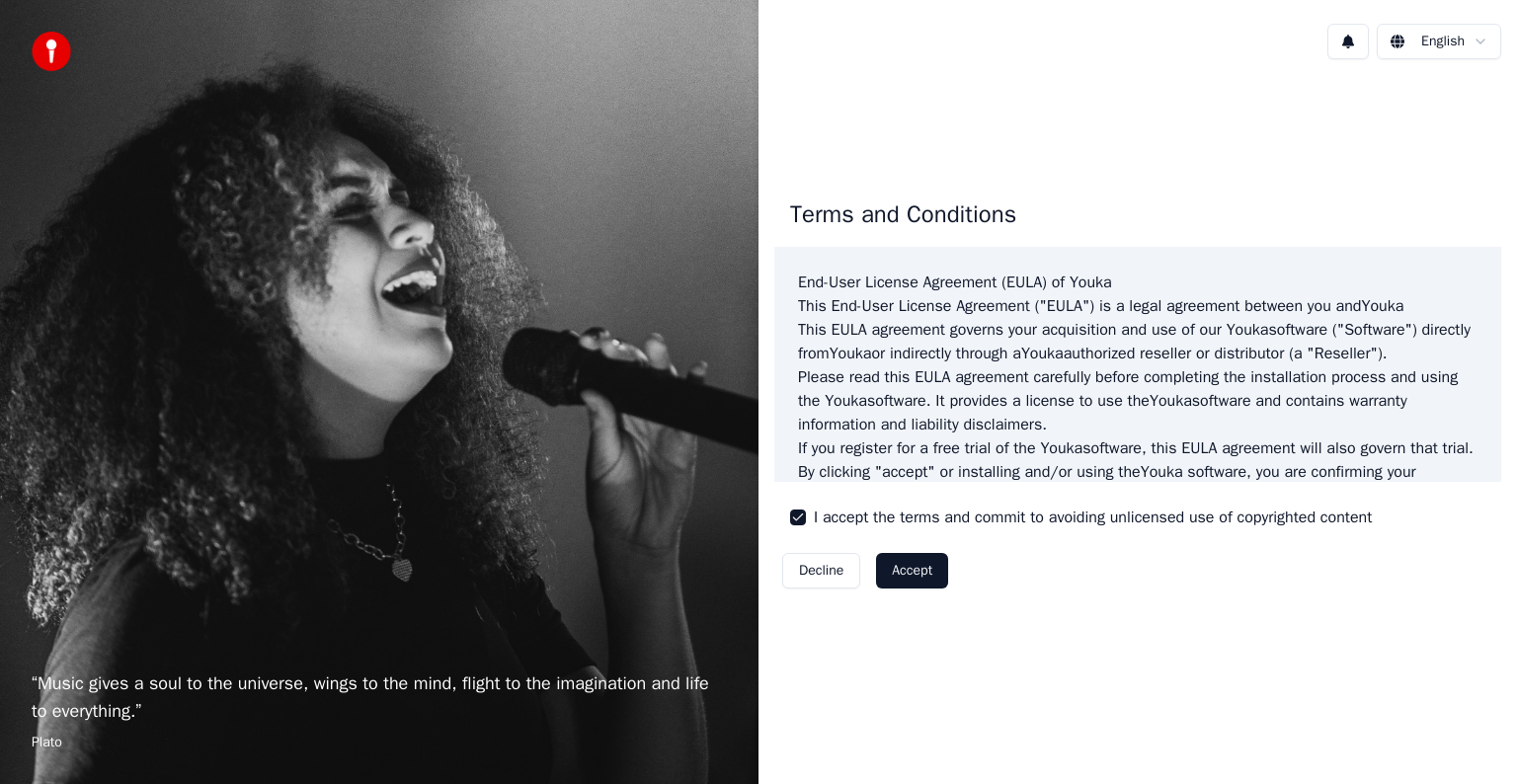 click on "Accept" at bounding box center (912, 571) 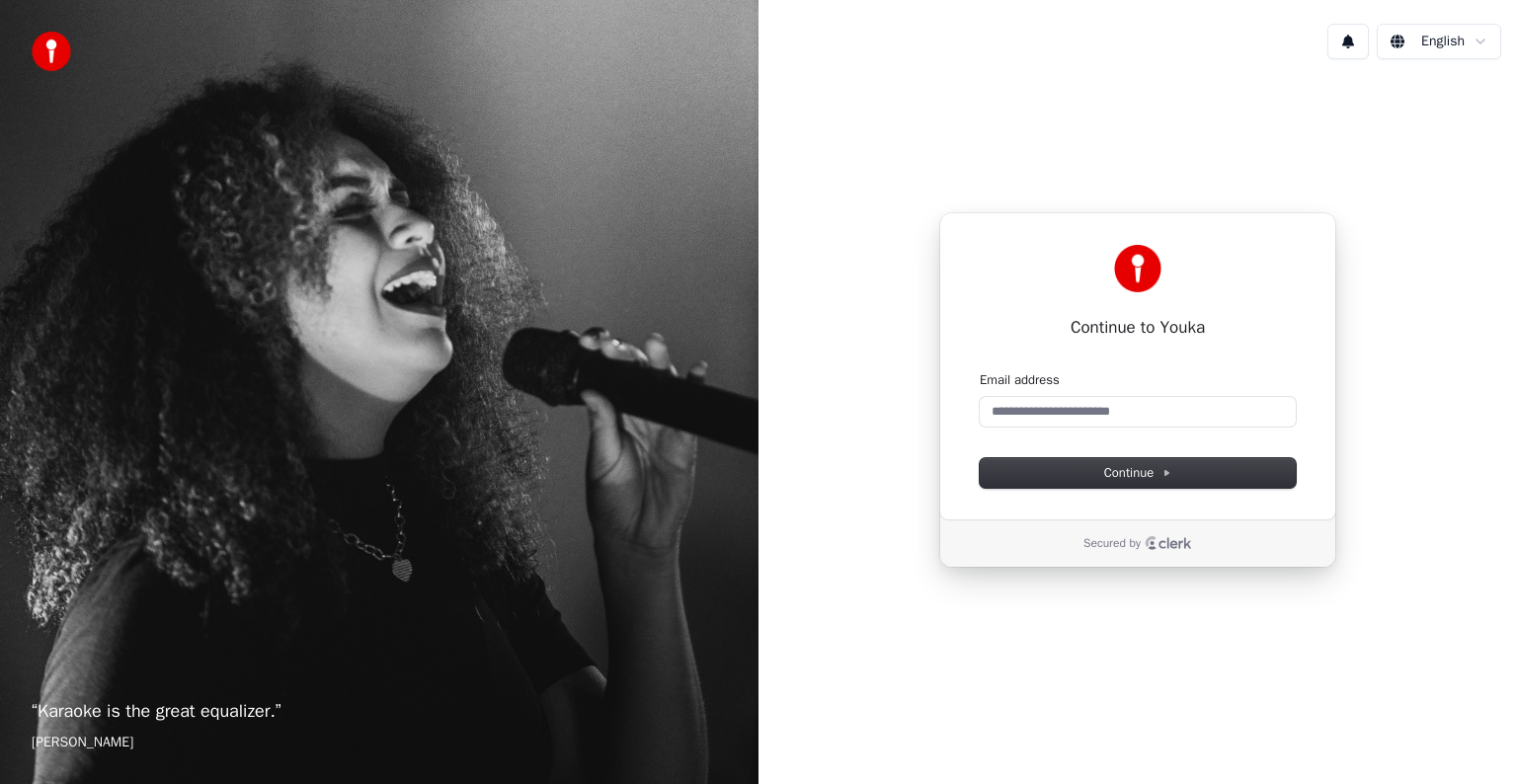 click on "Email address Continue" at bounding box center [1138, 430] 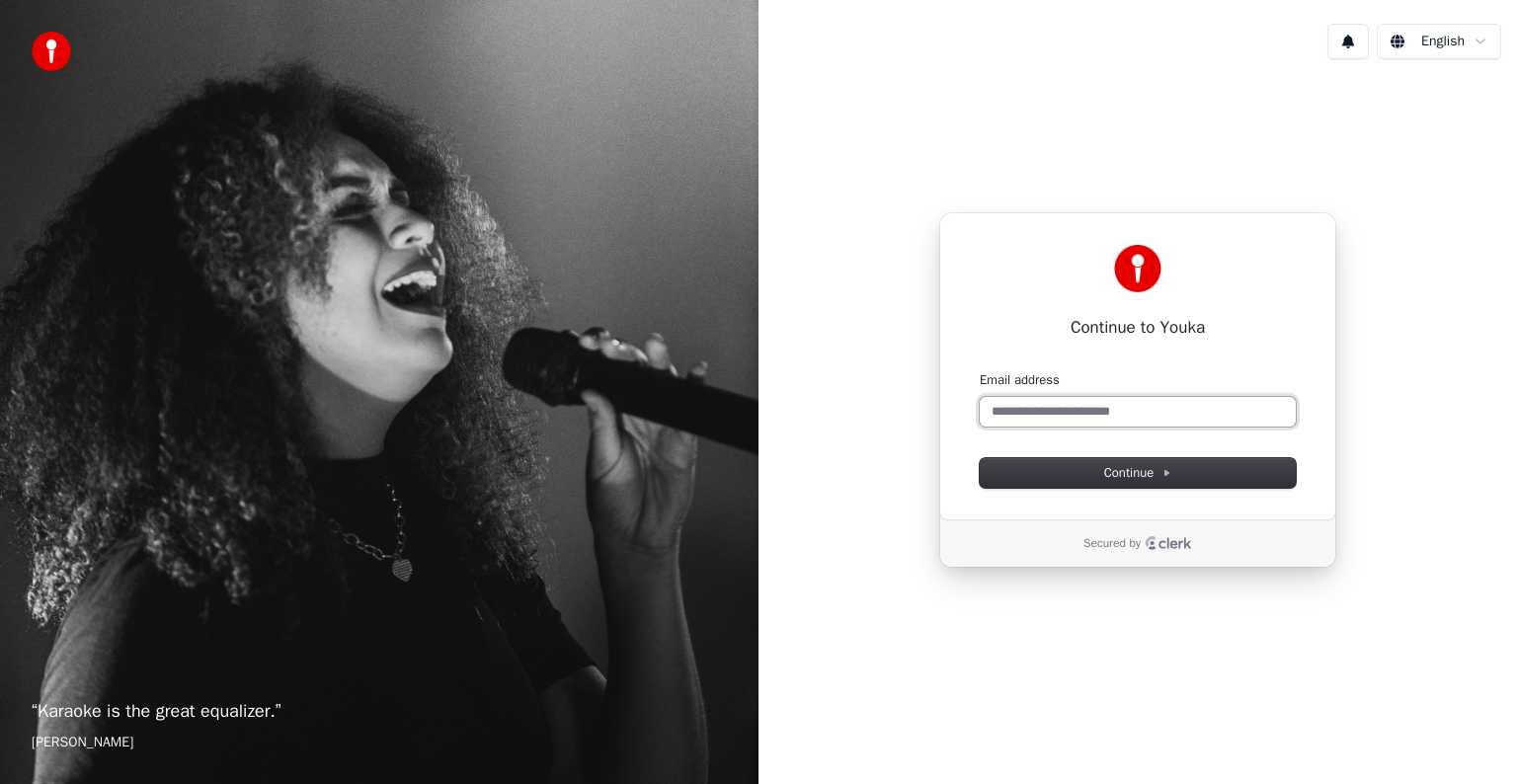 click on "Email address" at bounding box center [1138, 412] 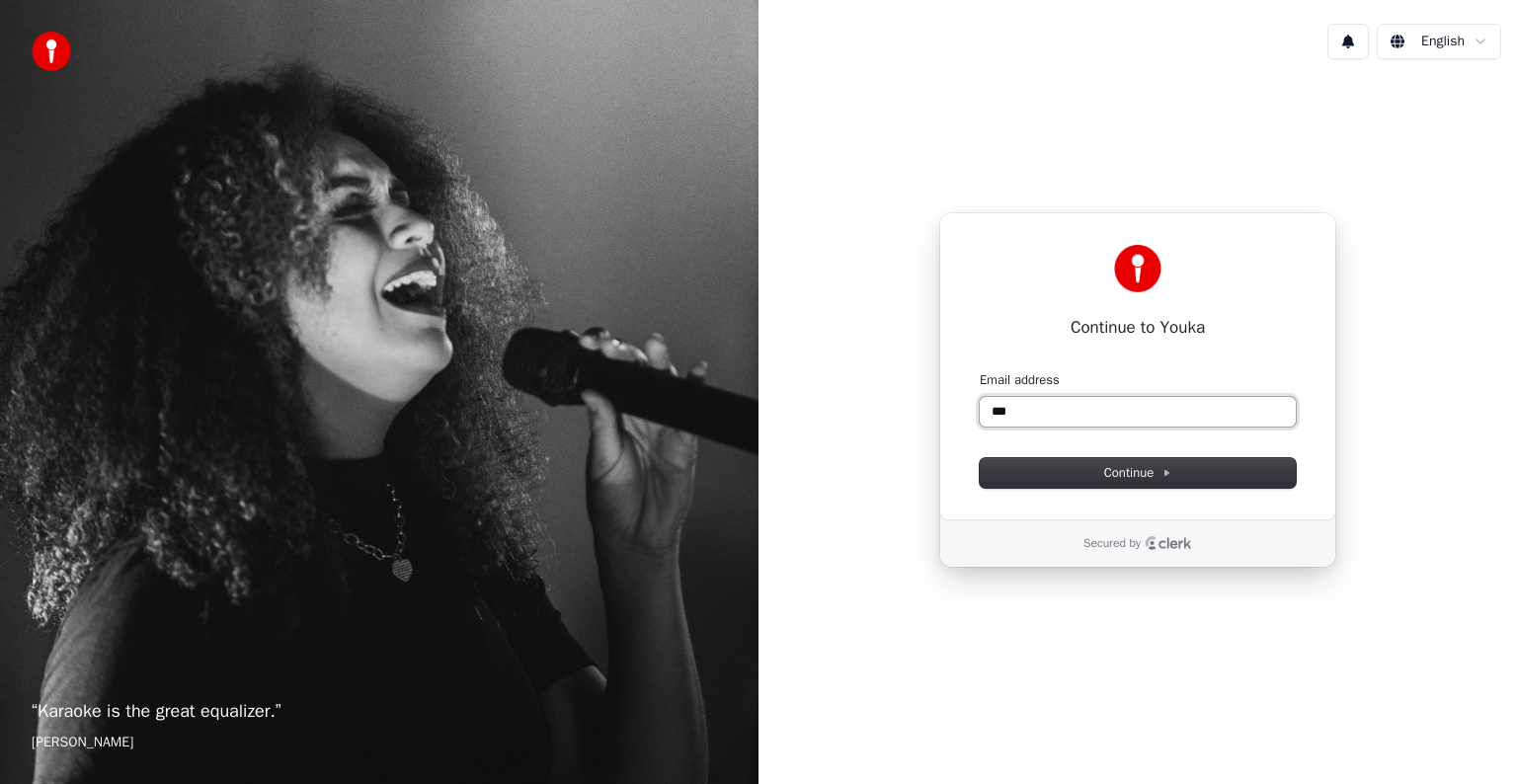 drag, startPoint x: 1087, startPoint y: 407, endPoint x: 847, endPoint y: 438, distance: 241.9938 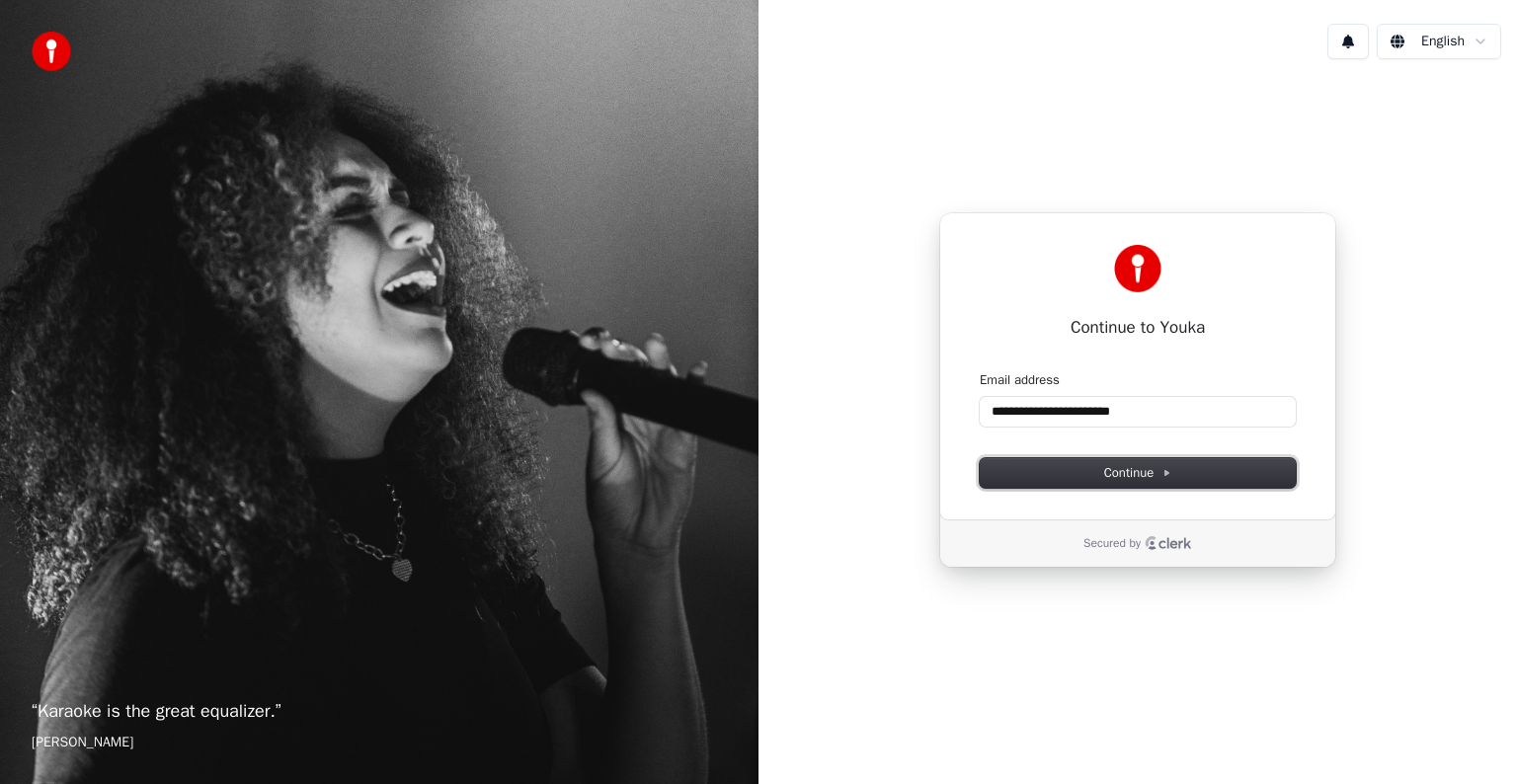 click on "Continue" at bounding box center [1138, 473] 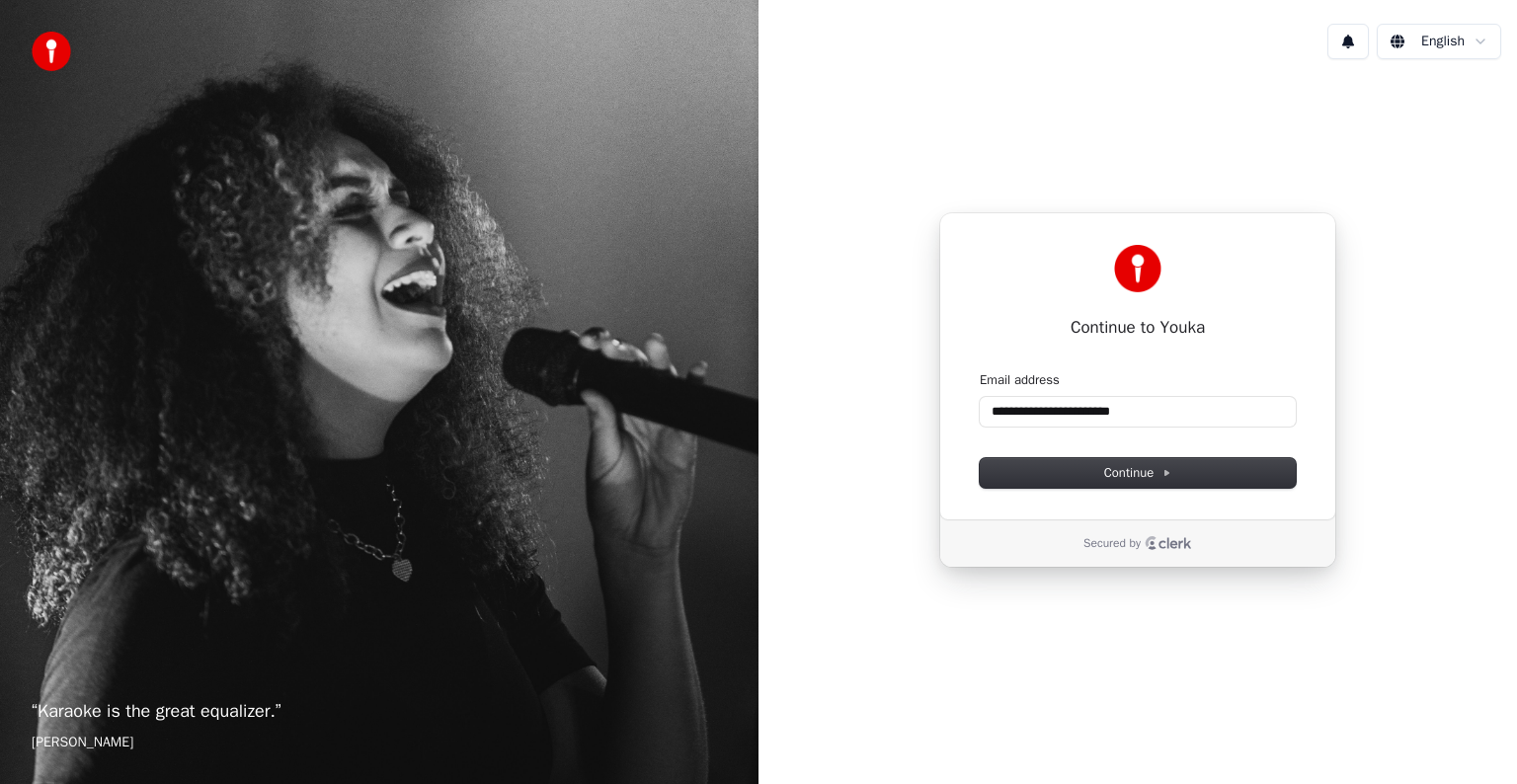 type on "**********" 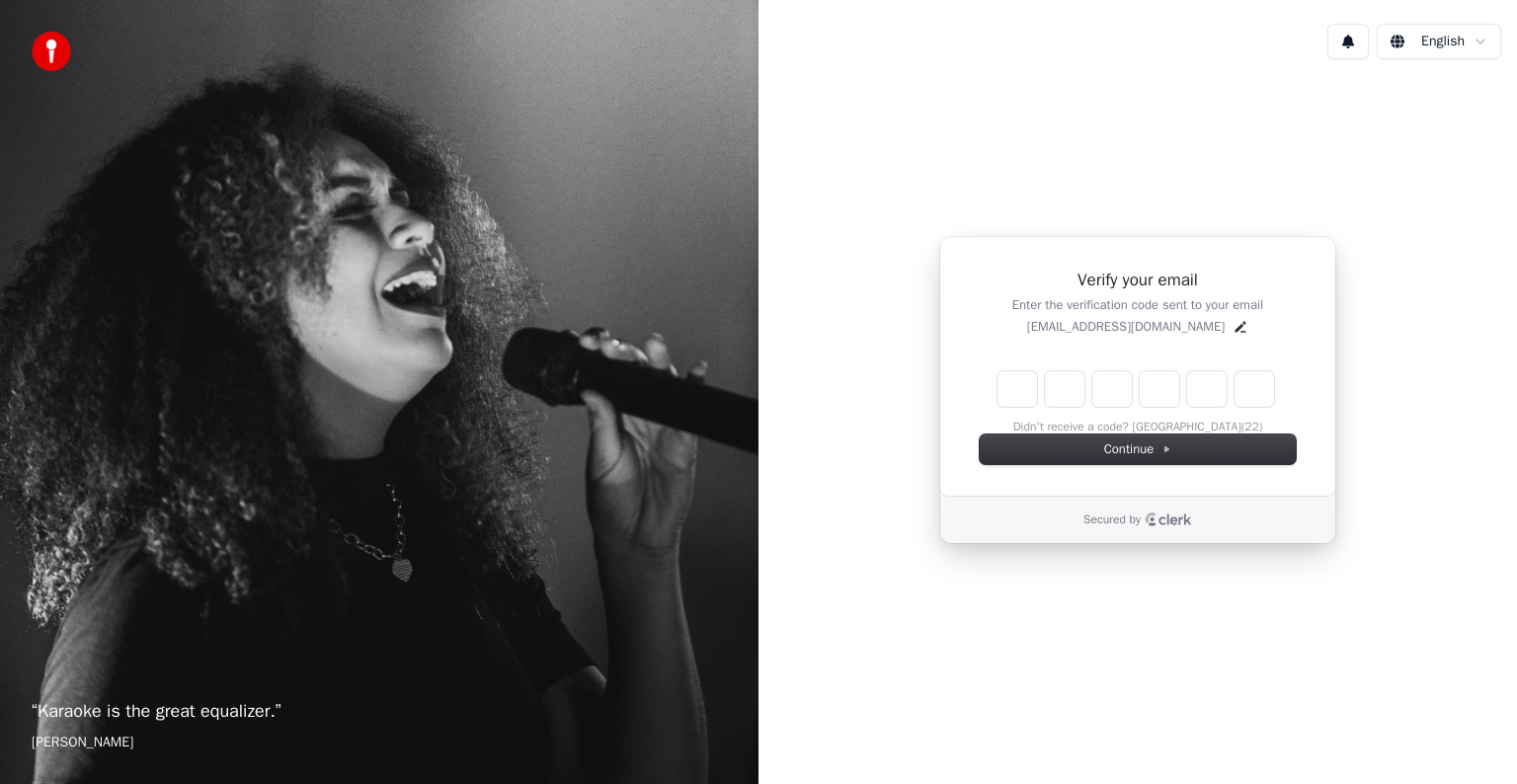 type on "******" 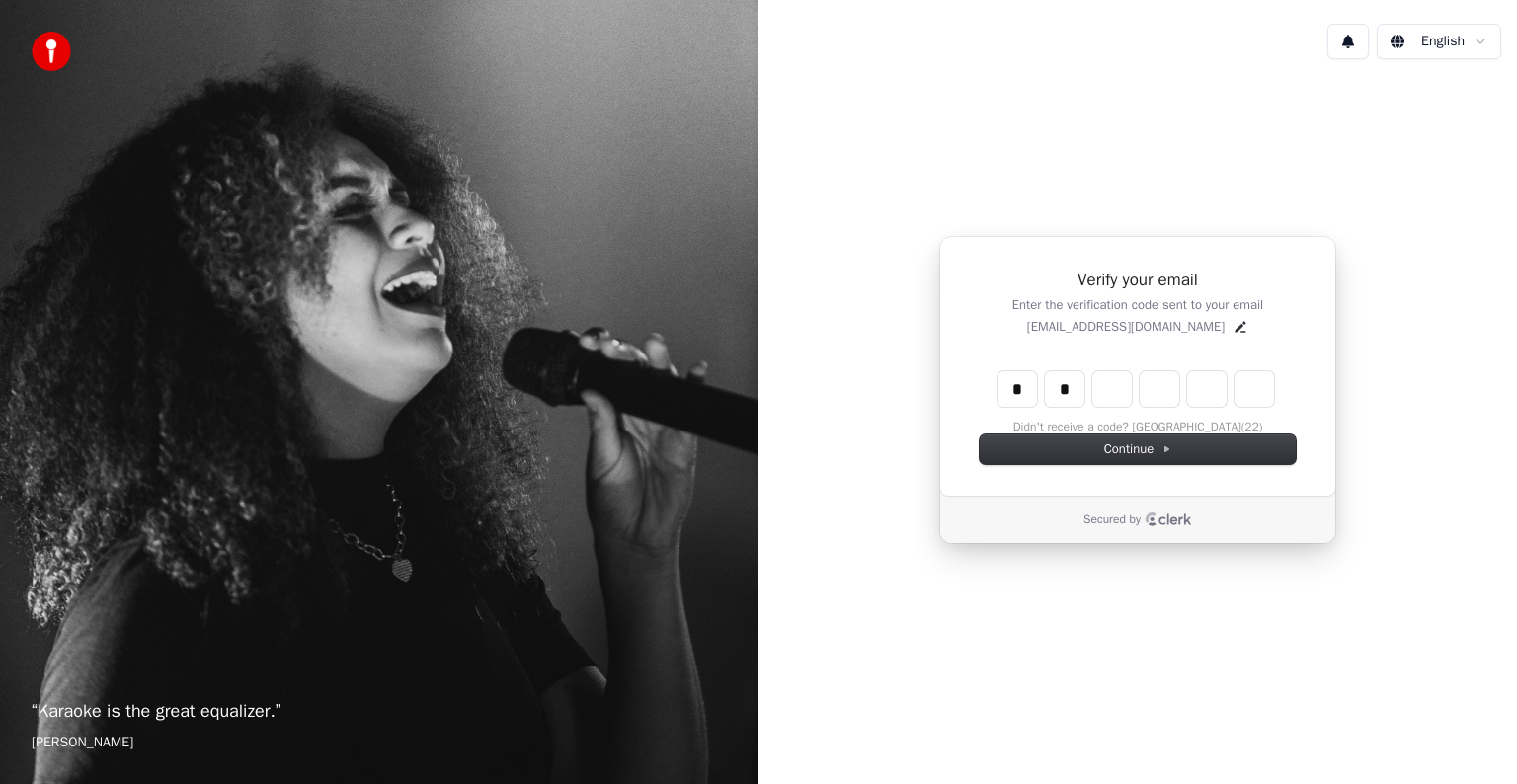 type on "*" 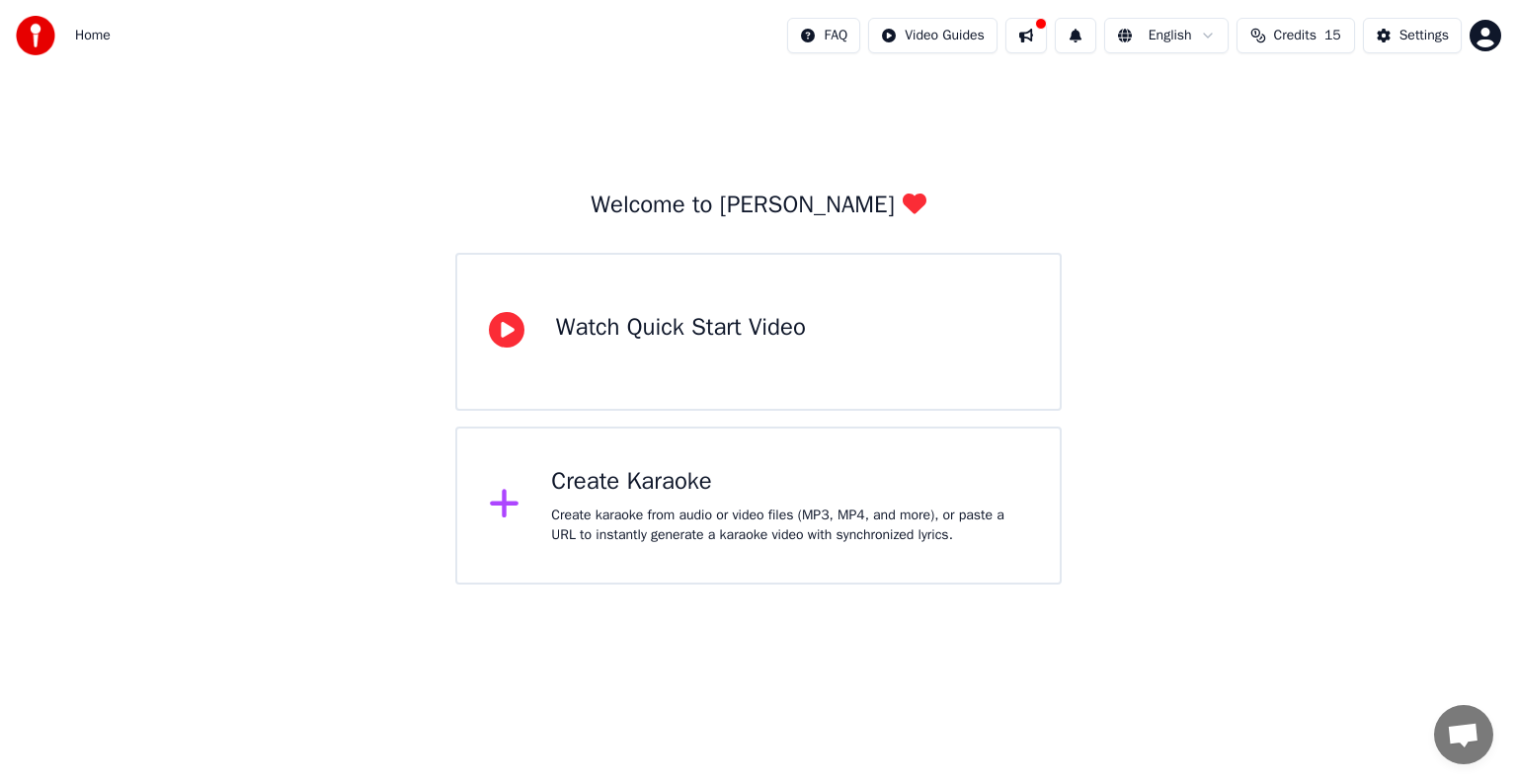 click on "Create Karaoke Create karaoke from audio or video files (MP3, MP4, and more), or paste a URL to instantly generate a karaoke video with synchronized lyrics." at bounding box center (789, 506) 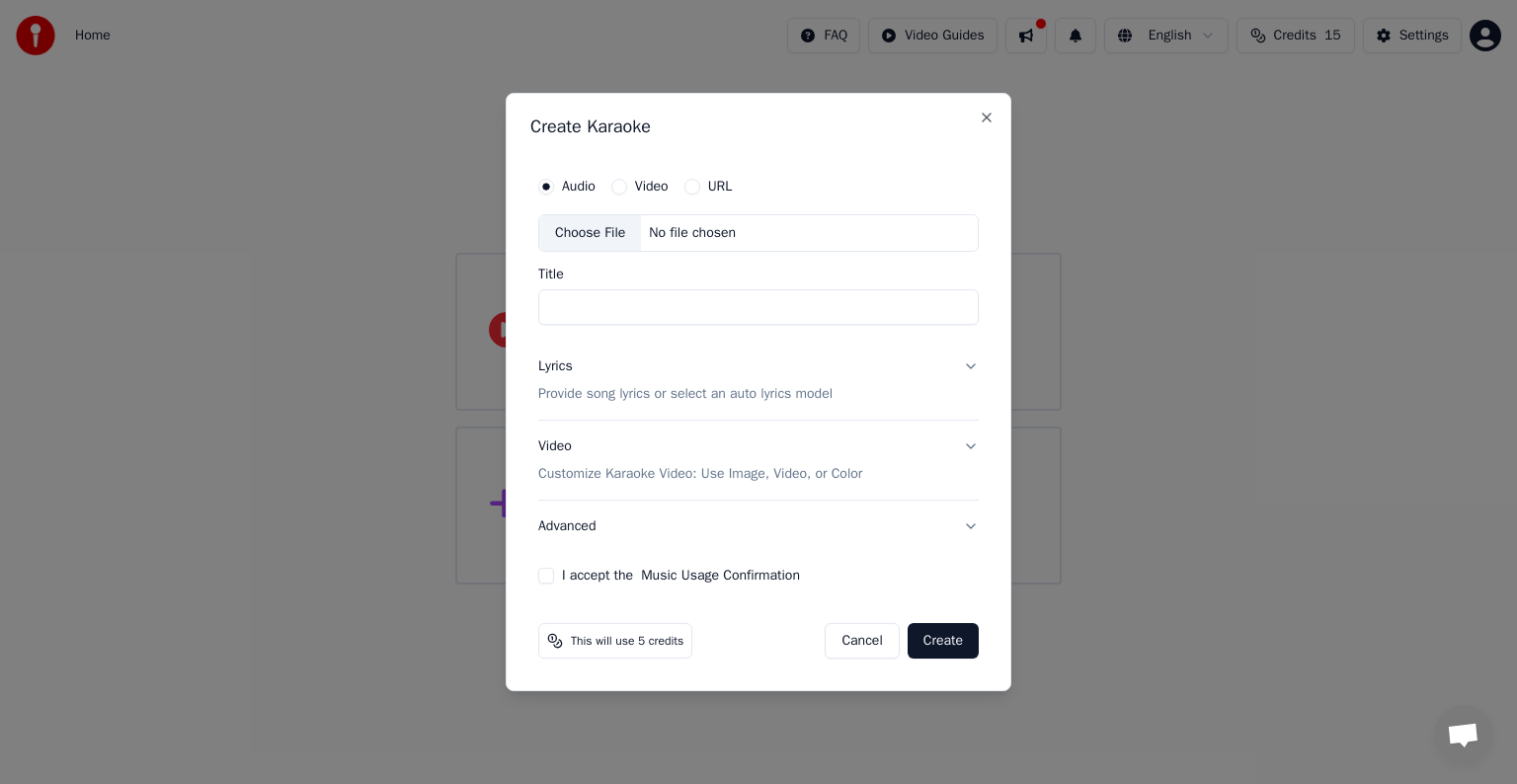 click on "URL" at bounding box center [708, 187] 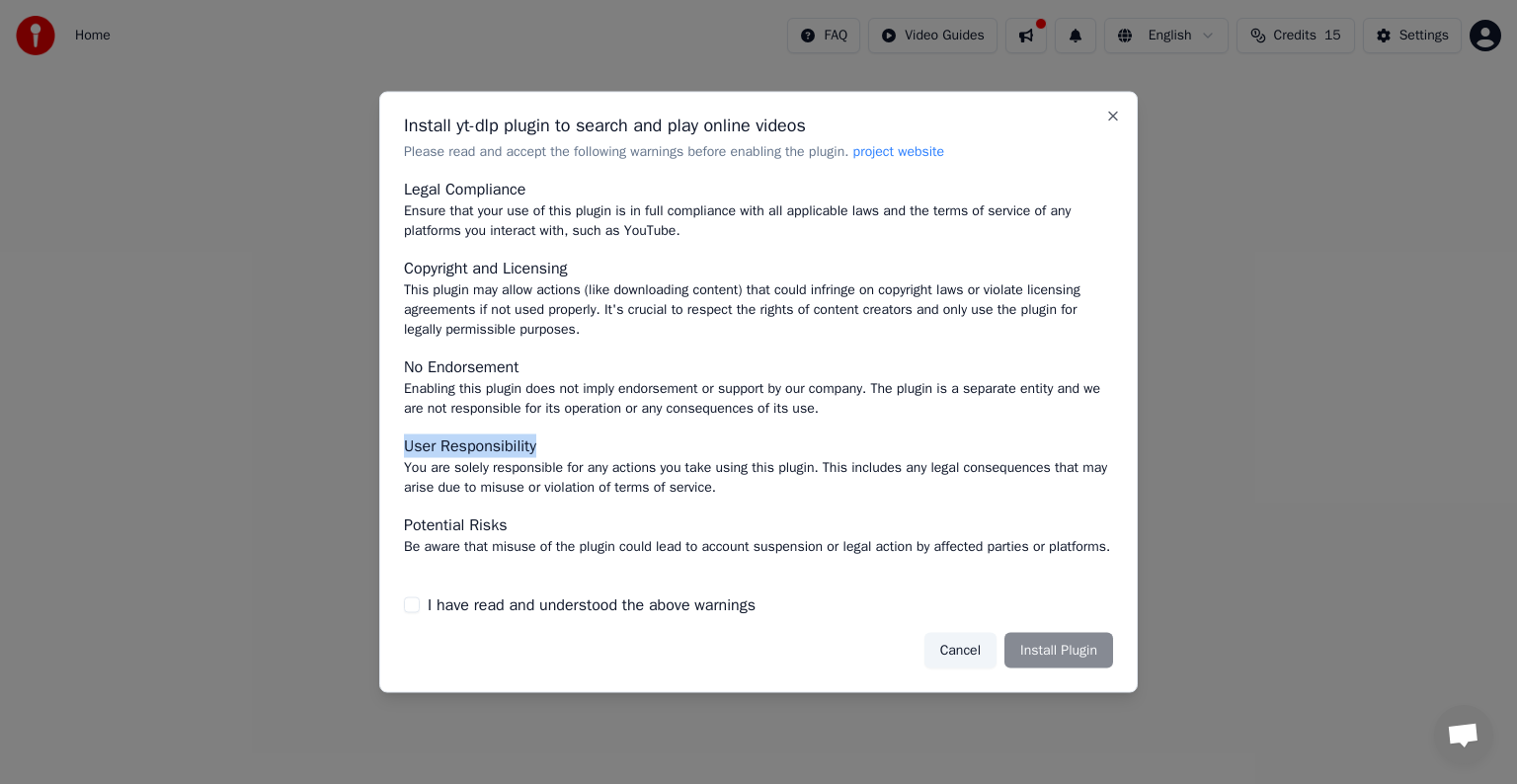 drag, startPoint x: 1114, startPoint y: 403, endPoint x: 1108, endPoint y: 425, distance: 22.803509 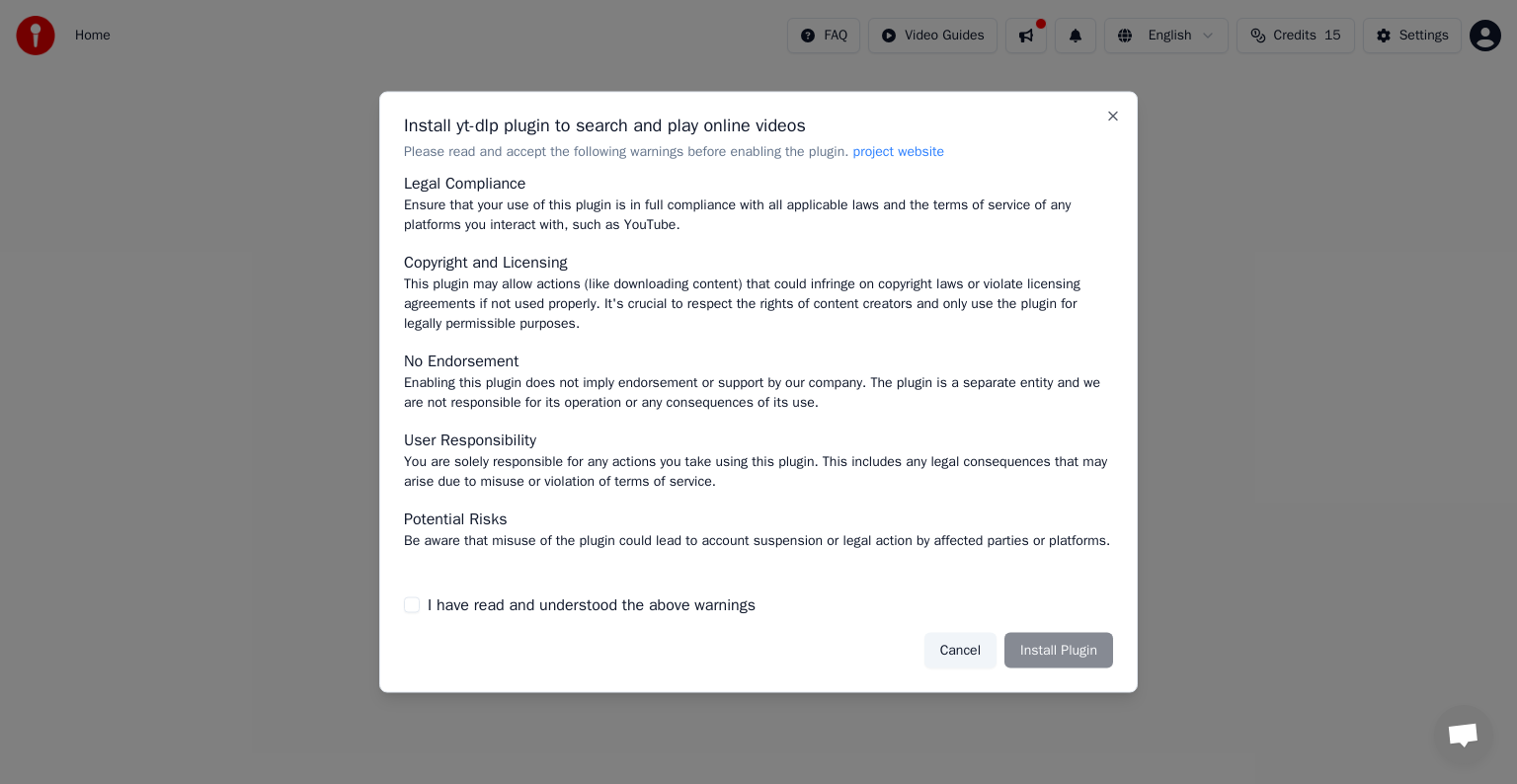 scroll, scrollTop: 86, scrollLeft: 0, axis: vertical 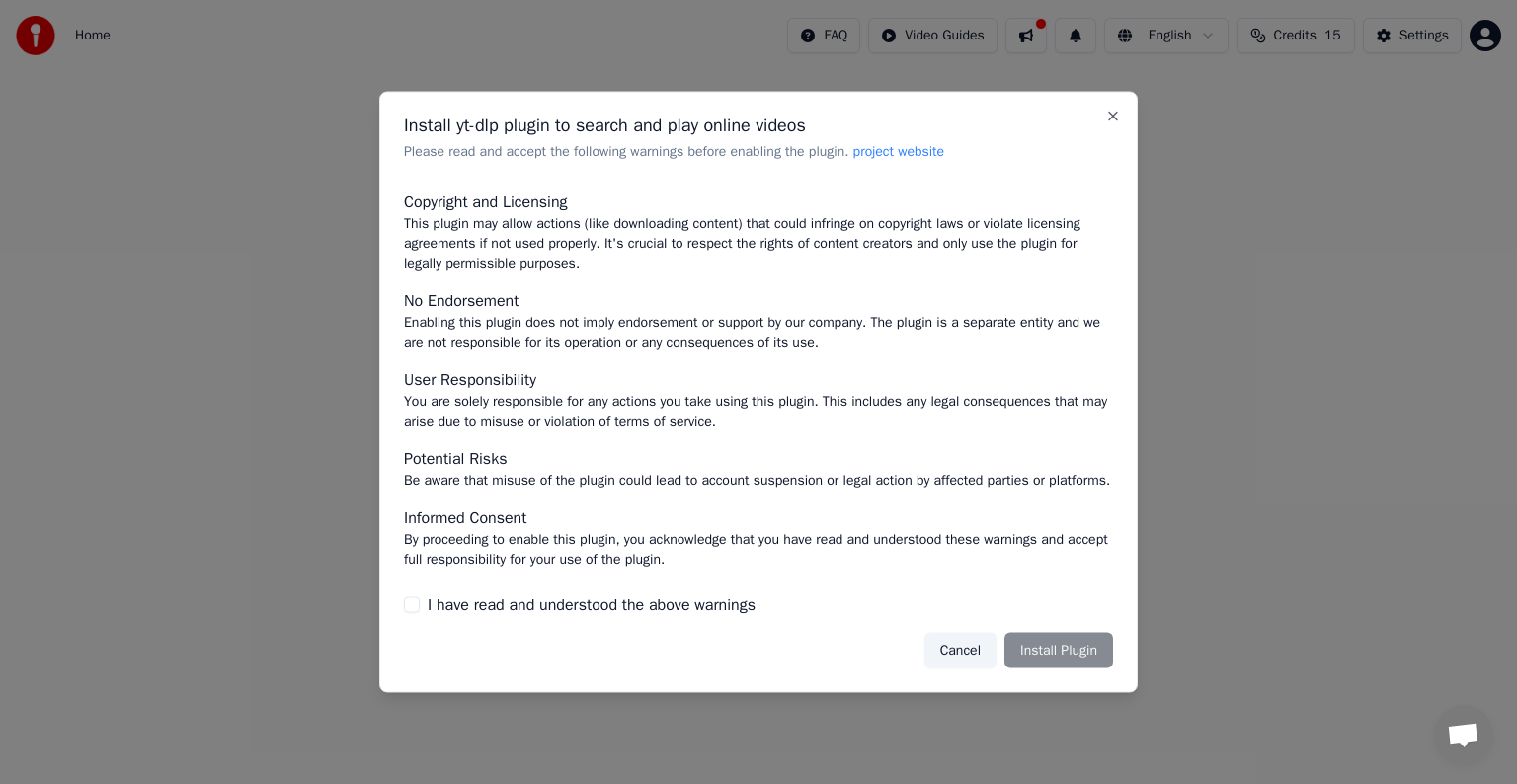 click on "I have read and understood the above warnings" at bounding box center [592, 604] 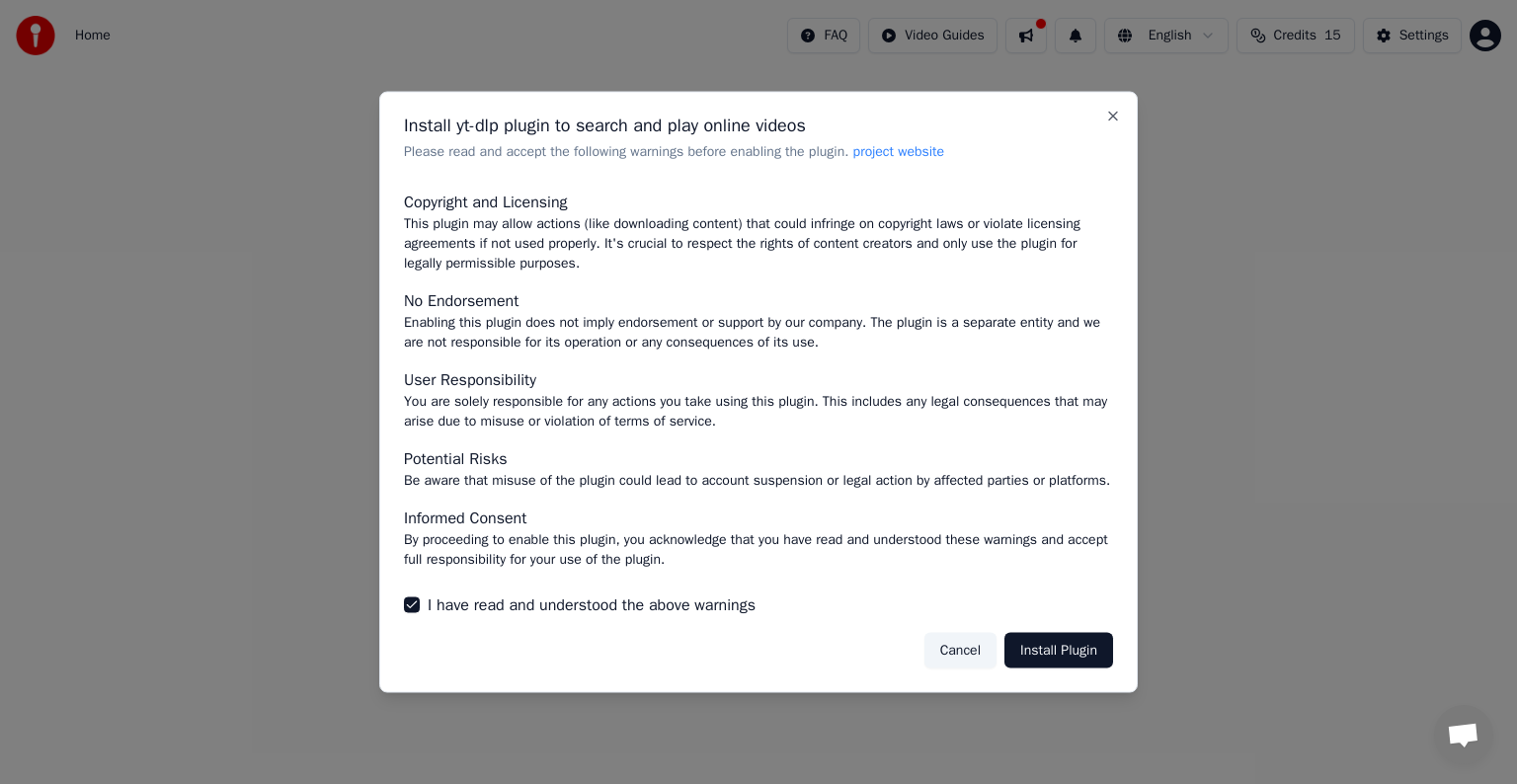 click on "Cancel" at bounding box center (960, 650) 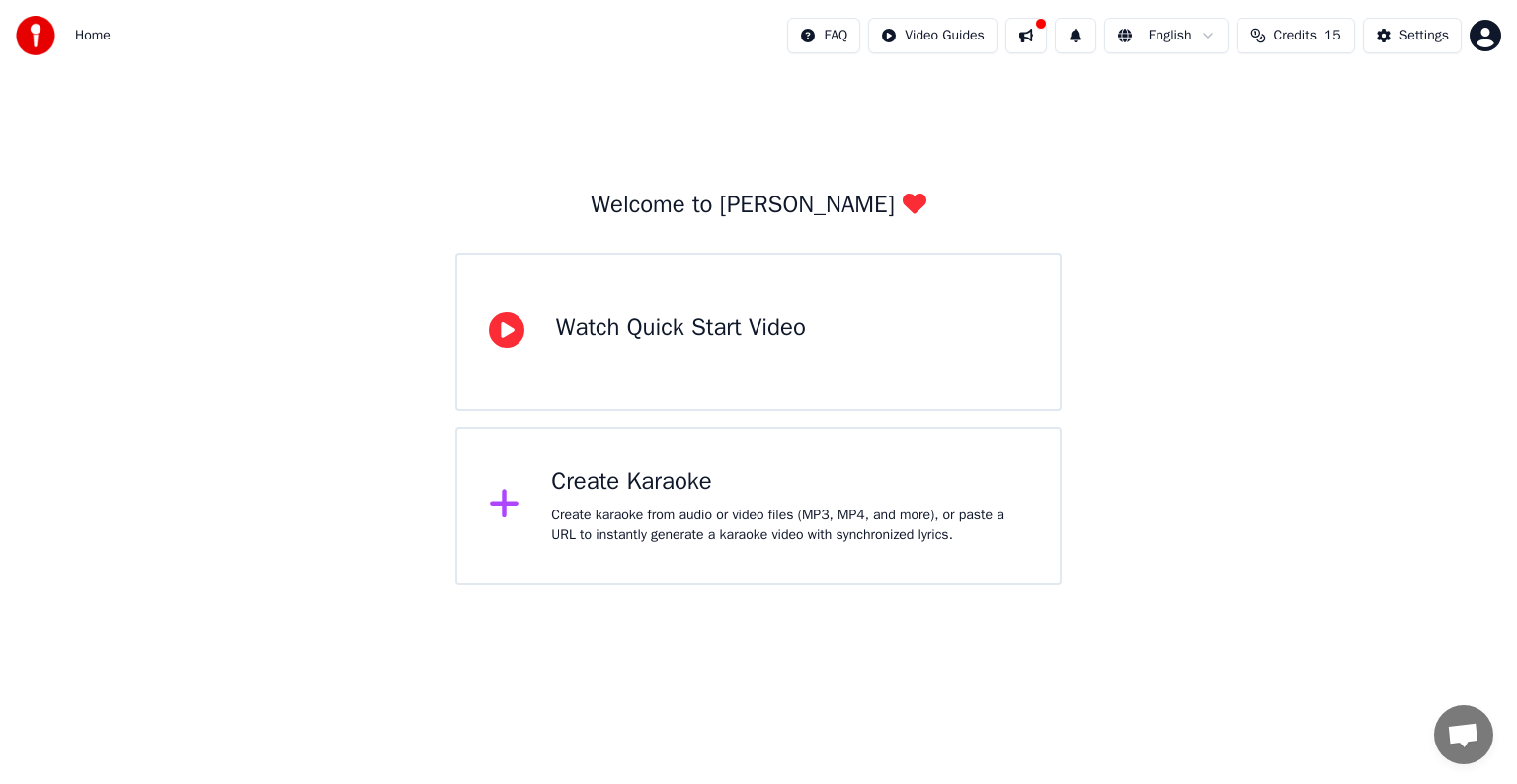 click on "Create Karaoke" at bounding box center [789, 482] 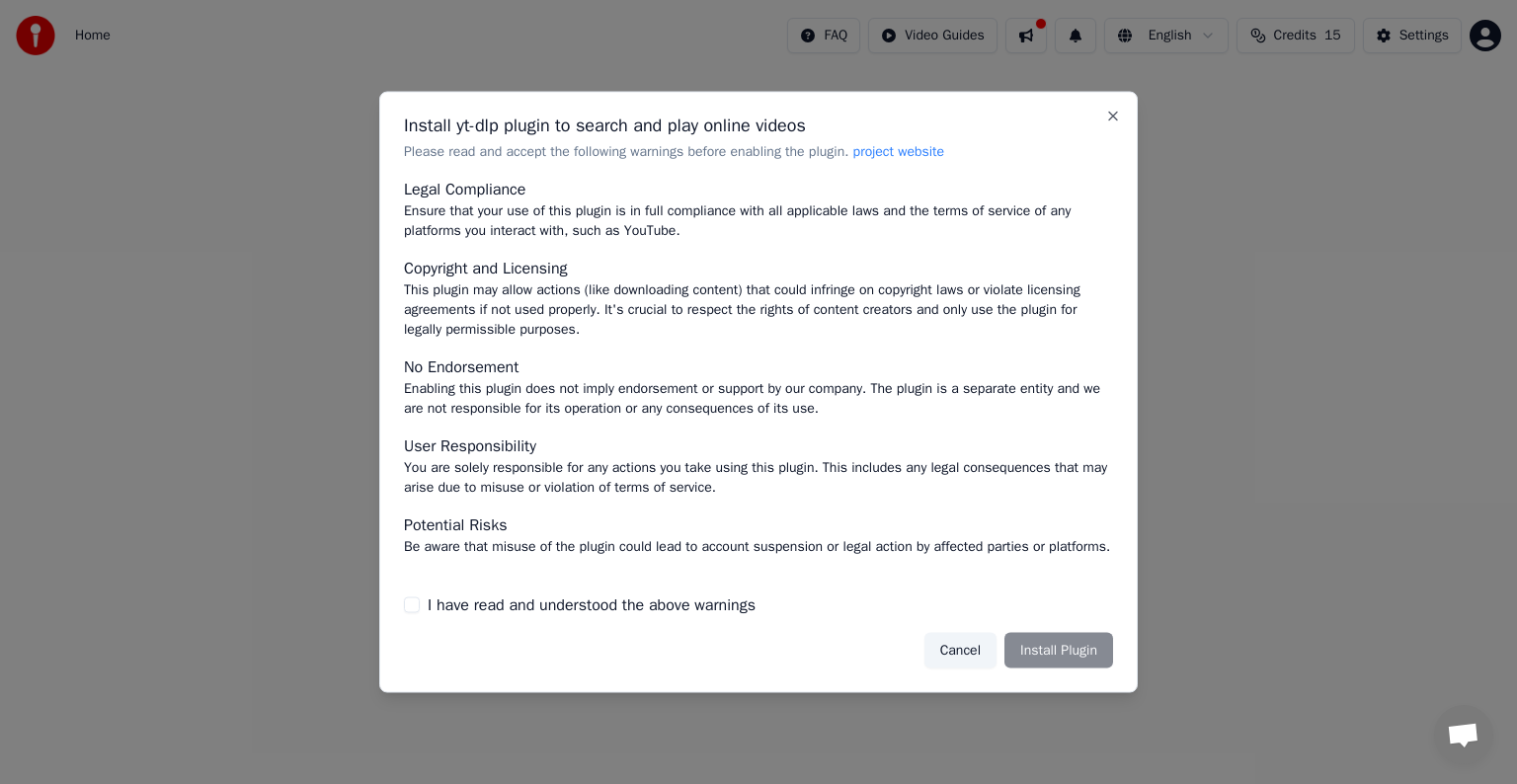 click on "Install yt-dlp plugin to search and play online videos" at bounding box center [758, 125] 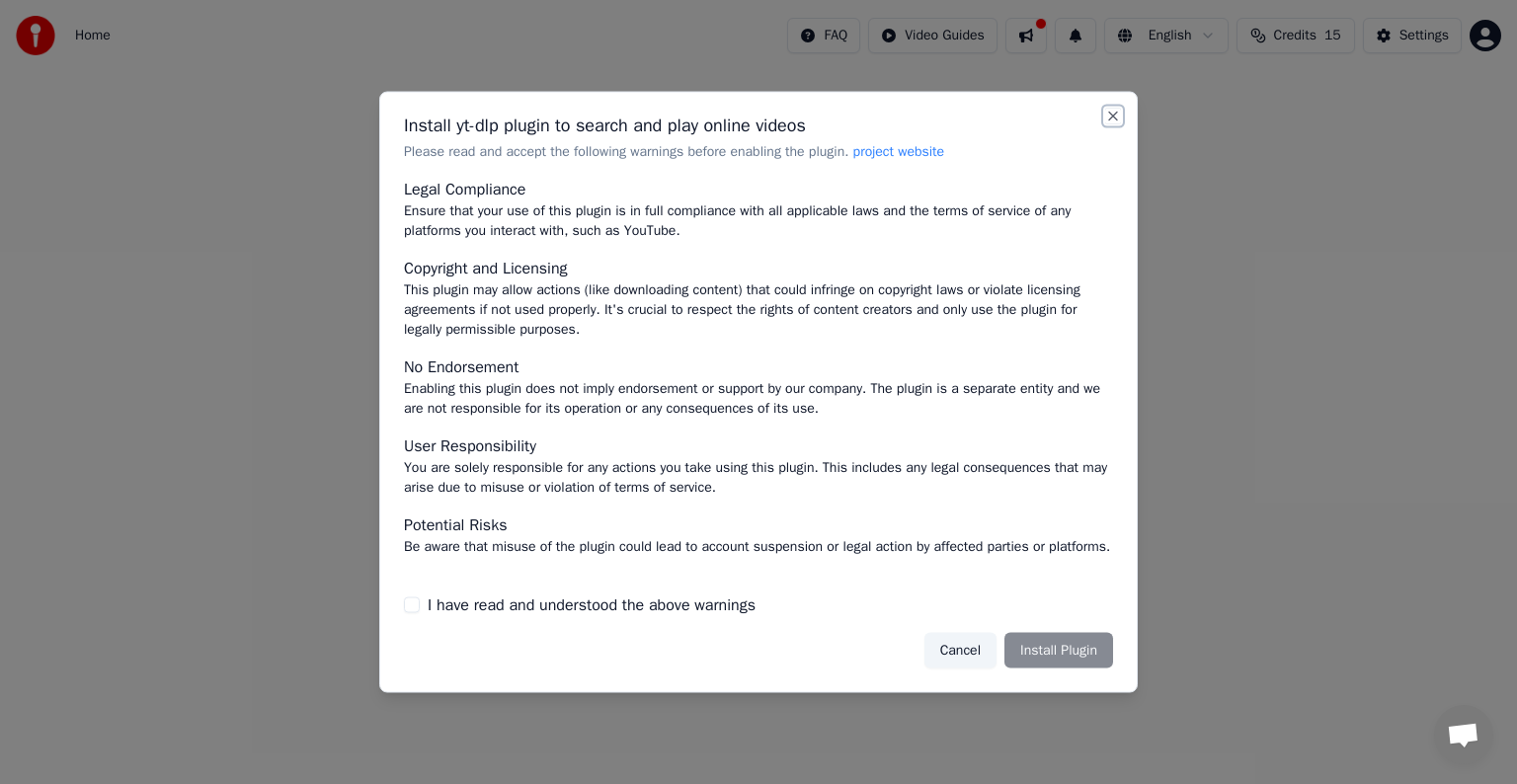 click on "Close" at bounding box center [1113, 117] 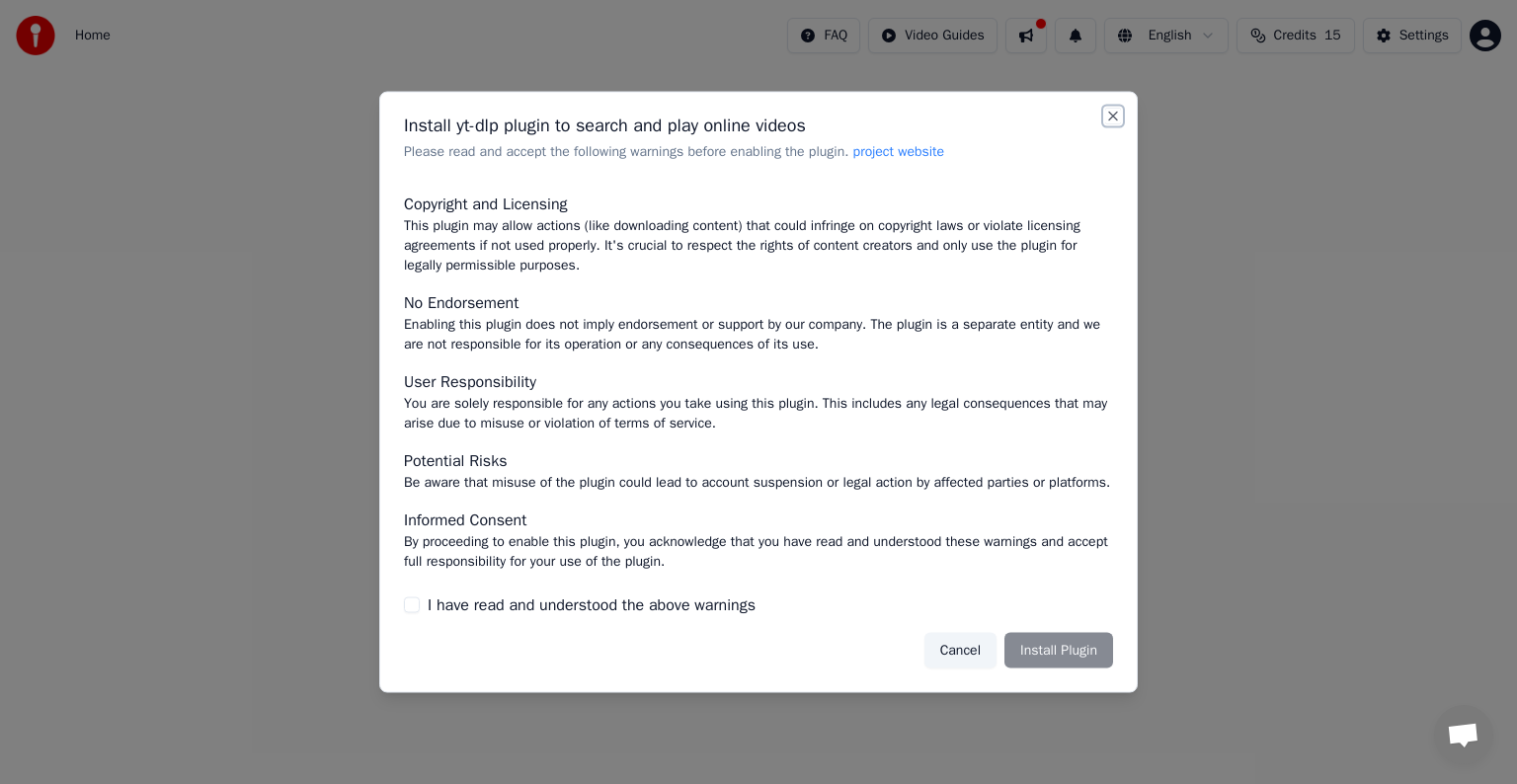 scroll, scrollTop: 86, scrollLeft: 0, axis: vertical 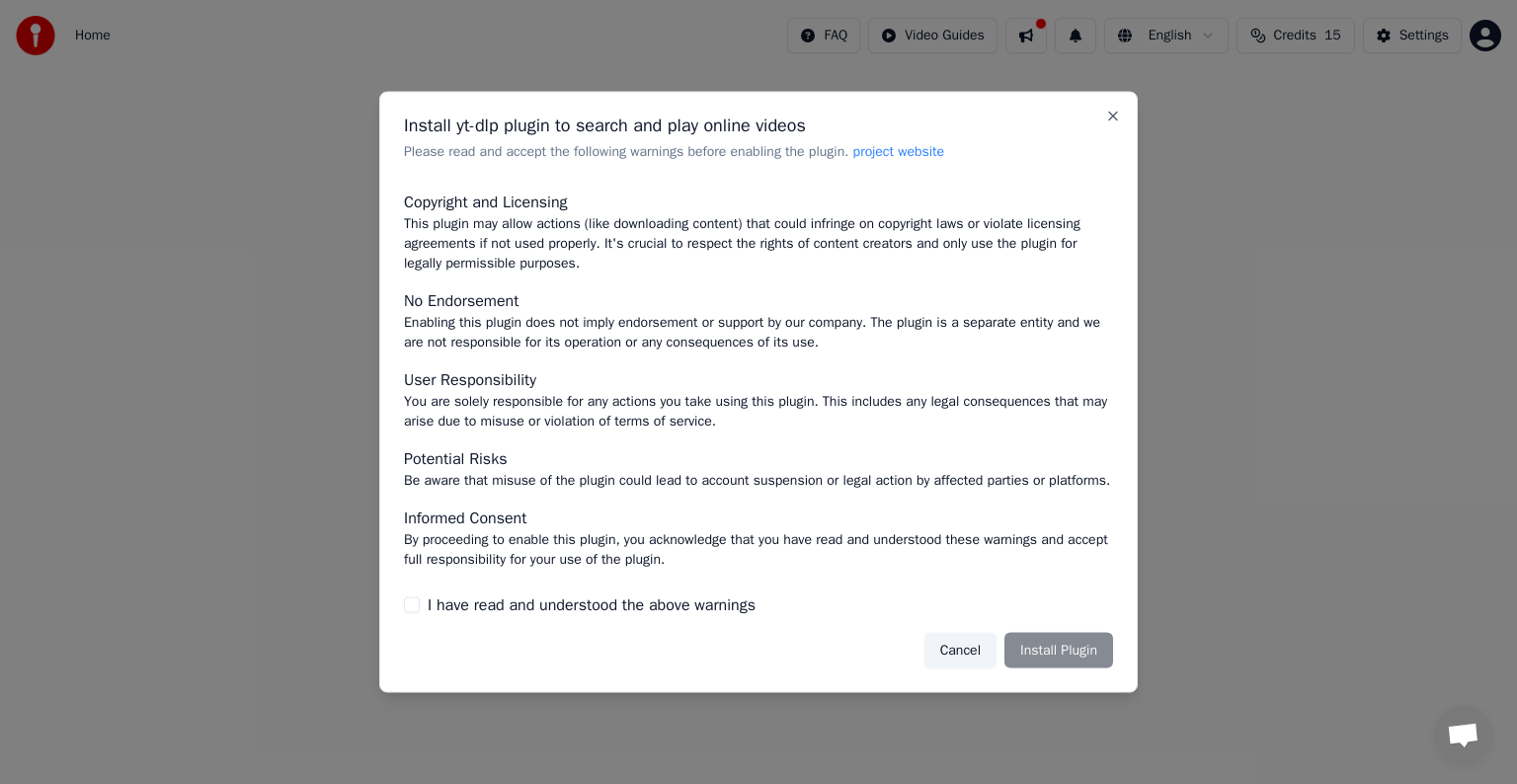 click on "I have read and understood the above warnings" at bounding box center [592, 604] 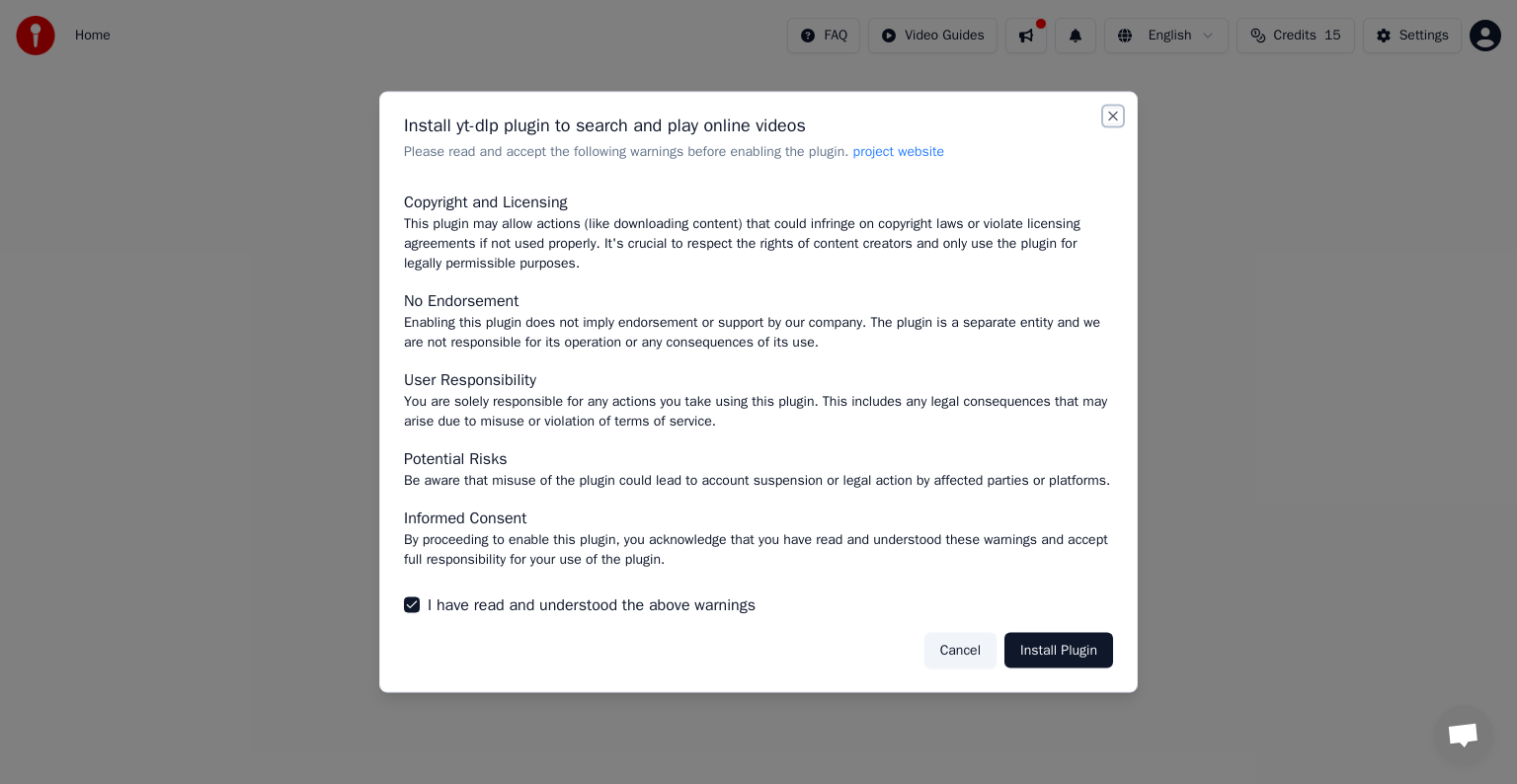 click on "Close" at bounding box center [1113, 117] 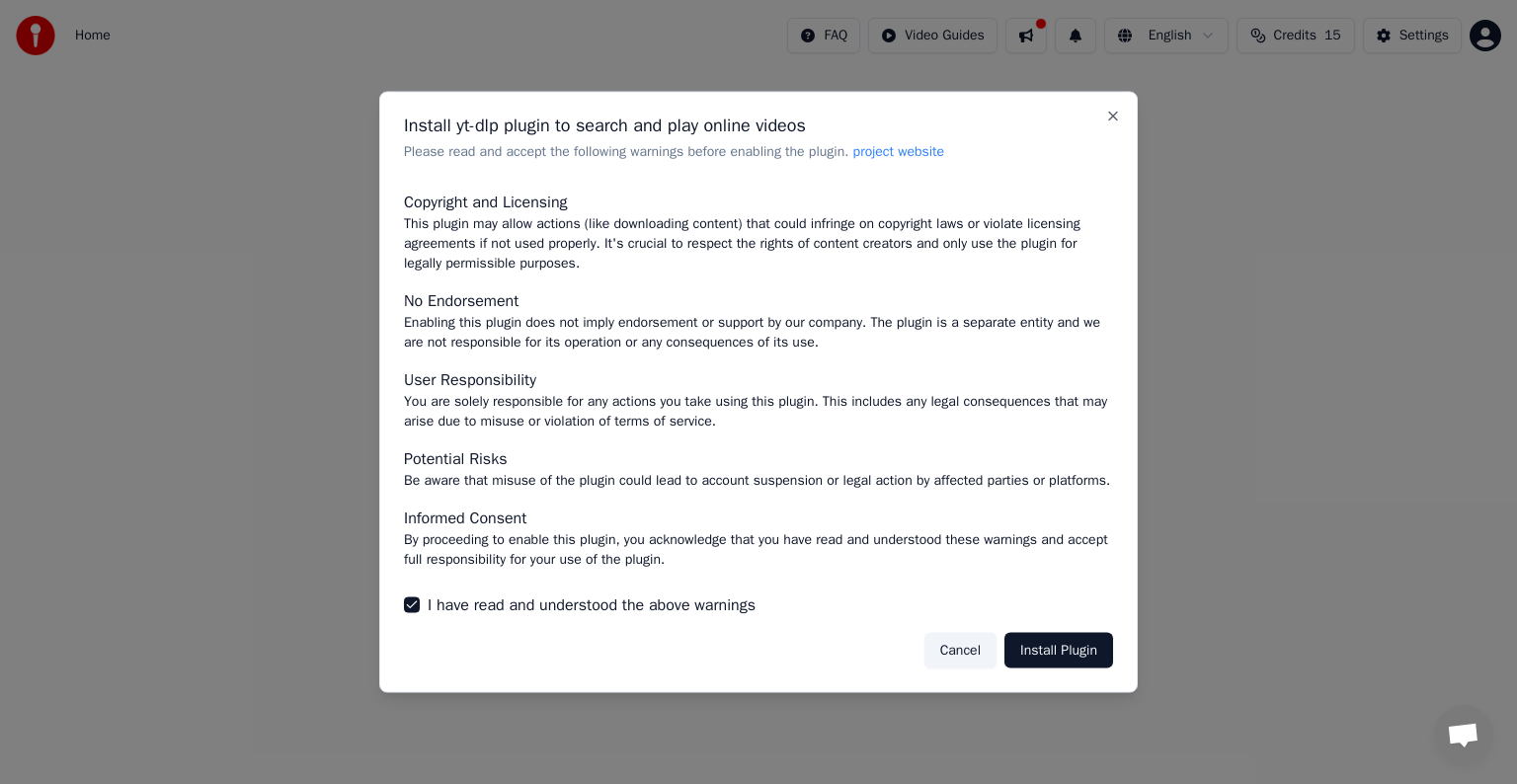 scroll, scrollTop: 0, scrollLeft: 0, axis: both 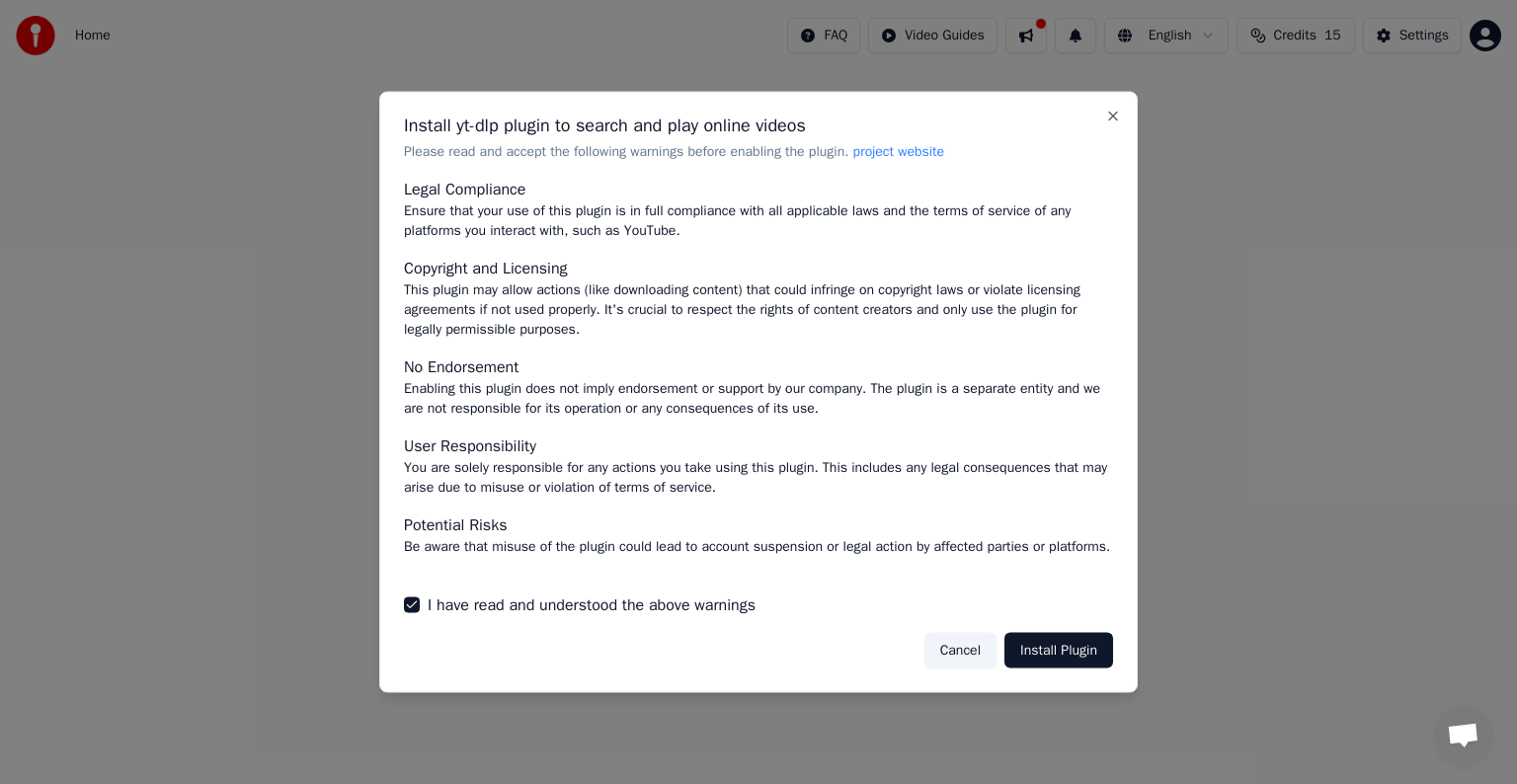 click at bounding box center [758, 392] 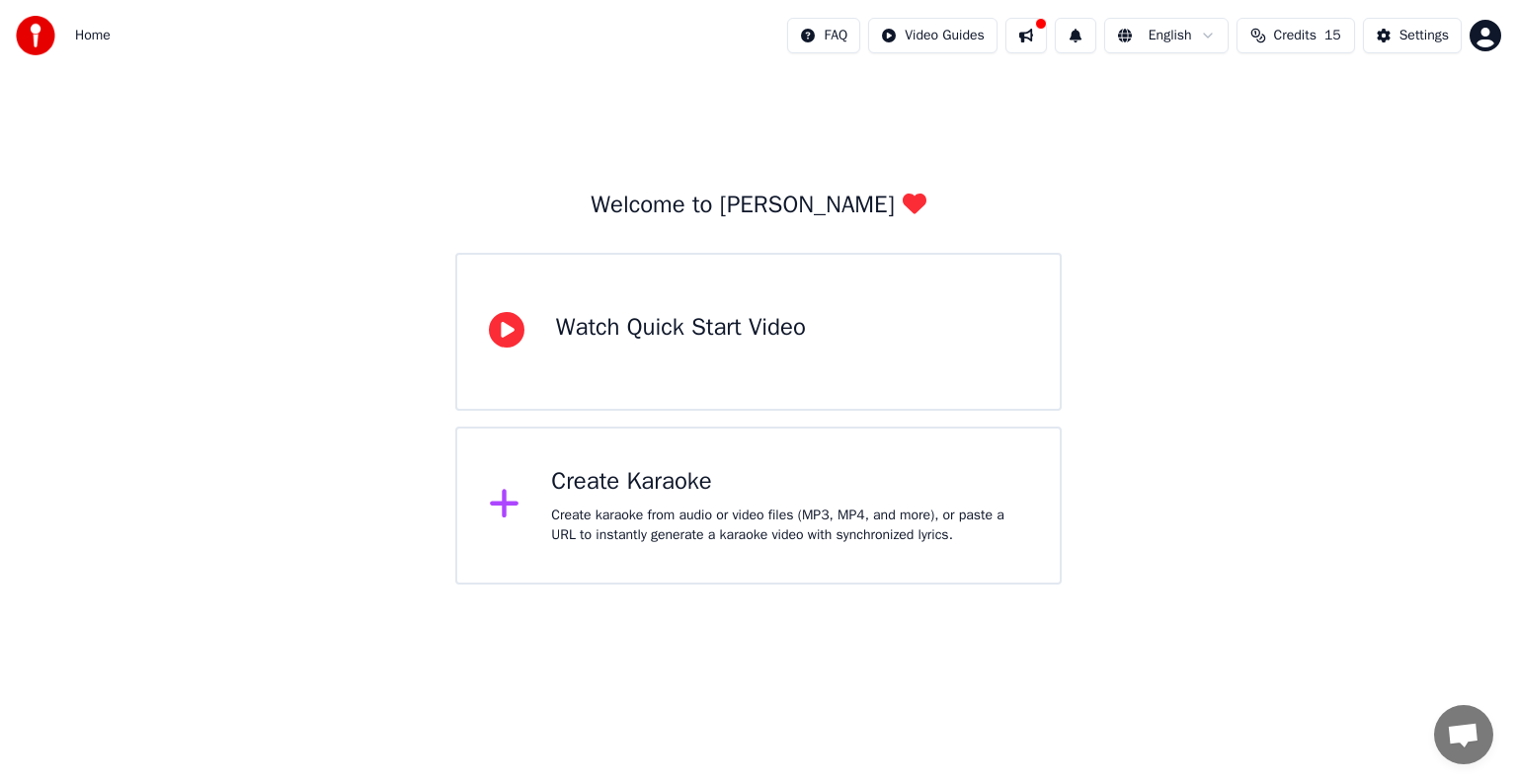 click on "Create karaoke from audio or video files (MP3, MP4, and more), or paste a URL to instantly generate a karaoke video with synchronized lyrics." at bounding box center [789, 525] 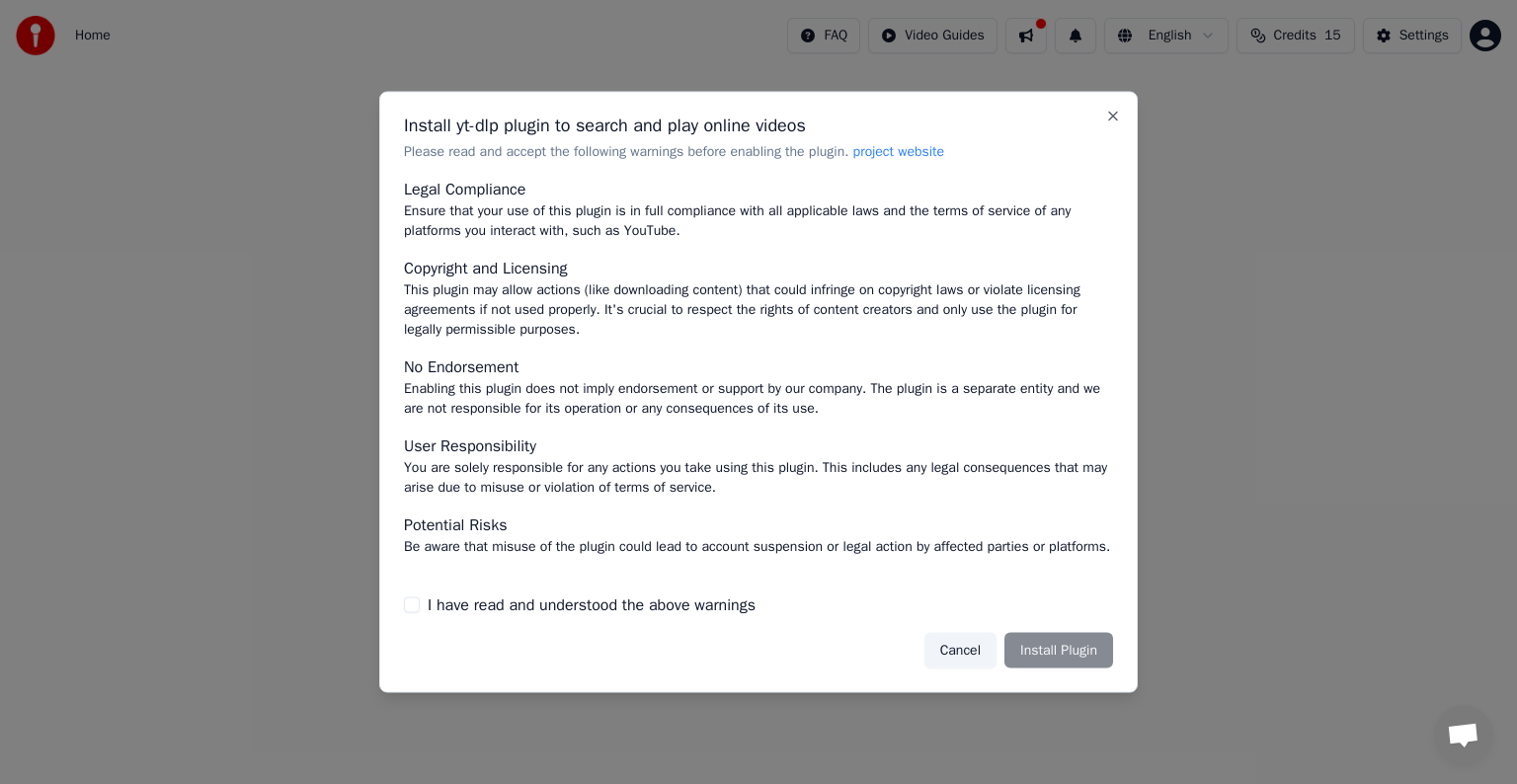 scroll, scrollTop: 86, scrollLeft: 0, axis: vertical 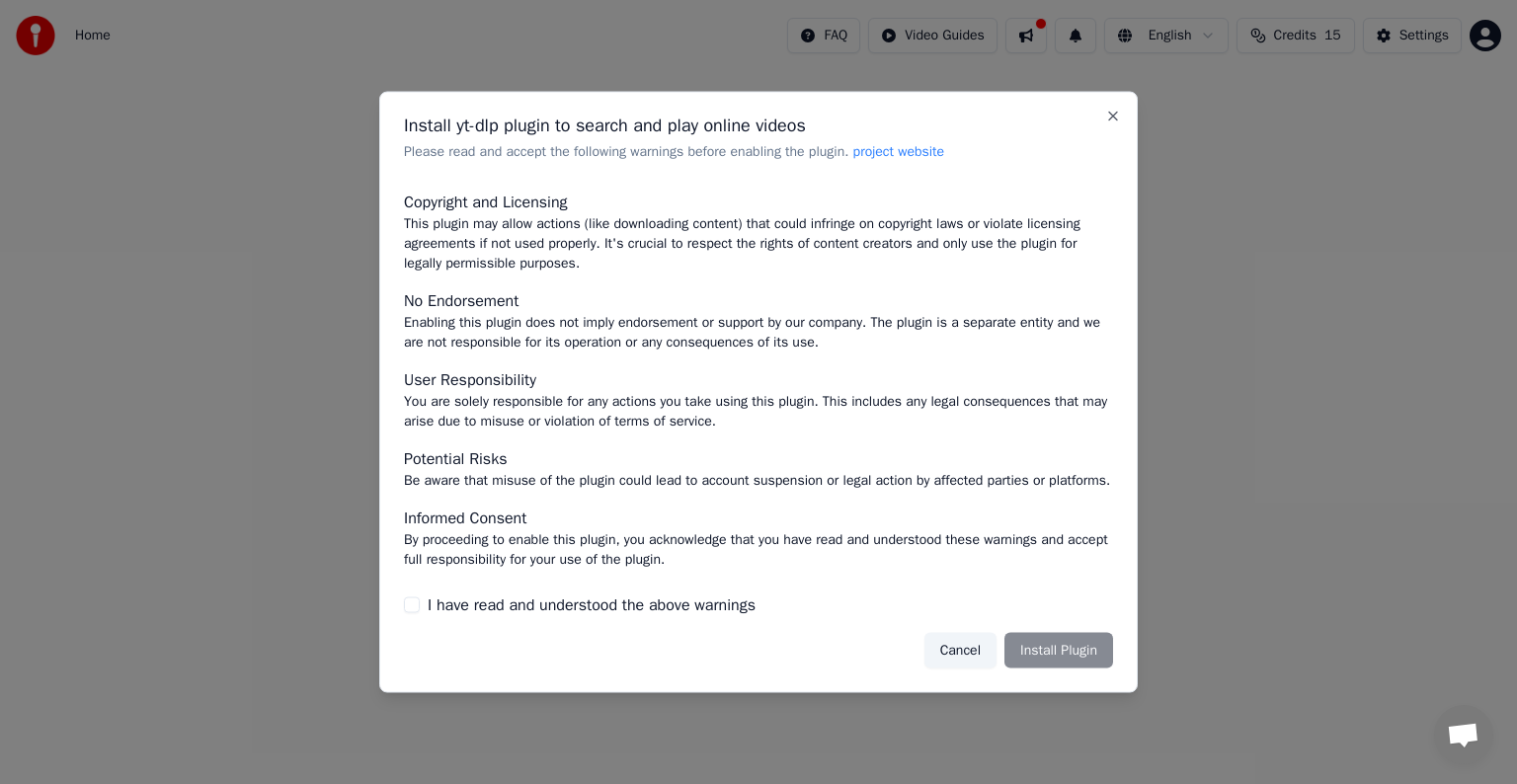 click on "I have read and understood the above warnings" at bounding box center [412, 604] 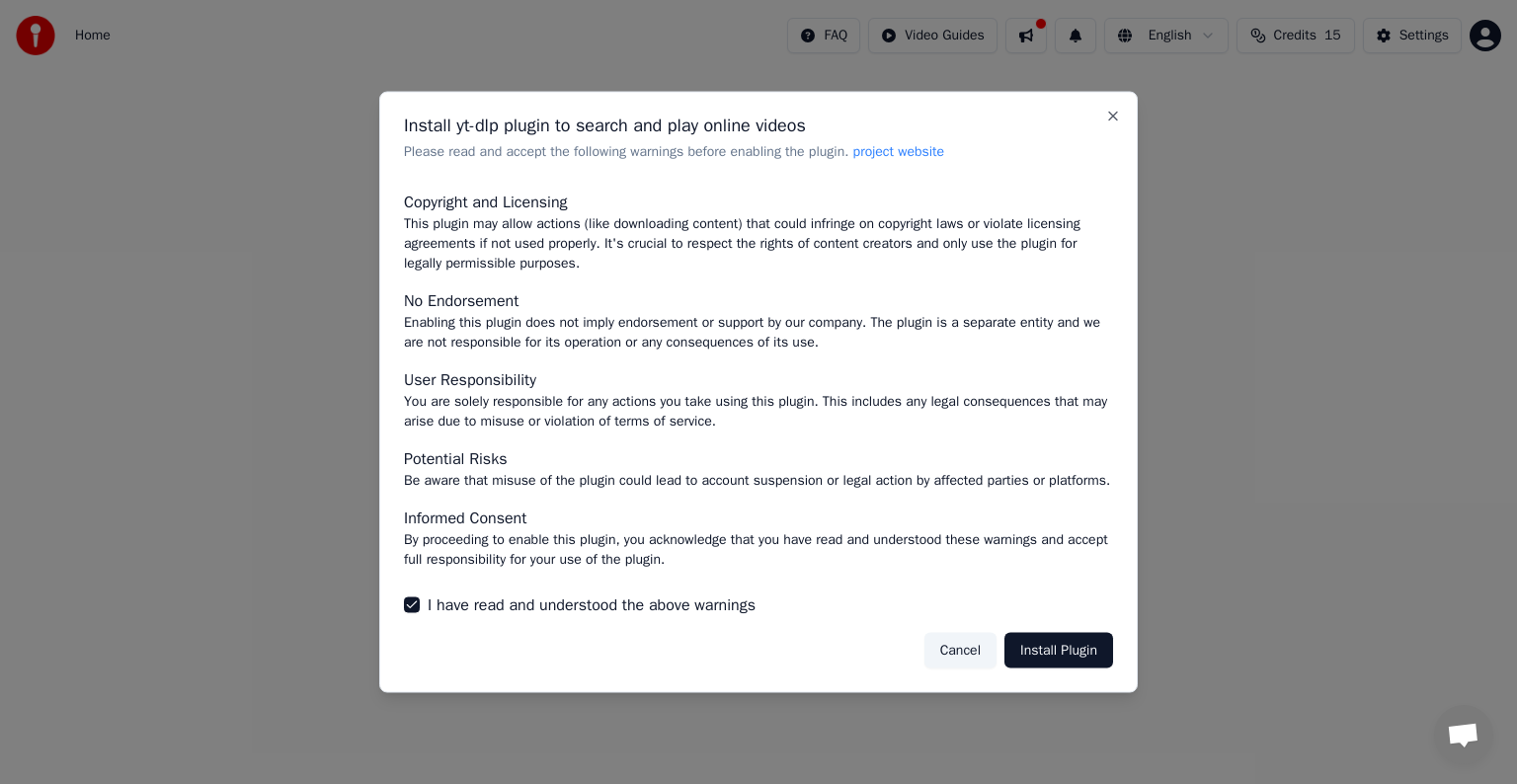 click on "Install Plugin" at bounding box center [1059, 650] 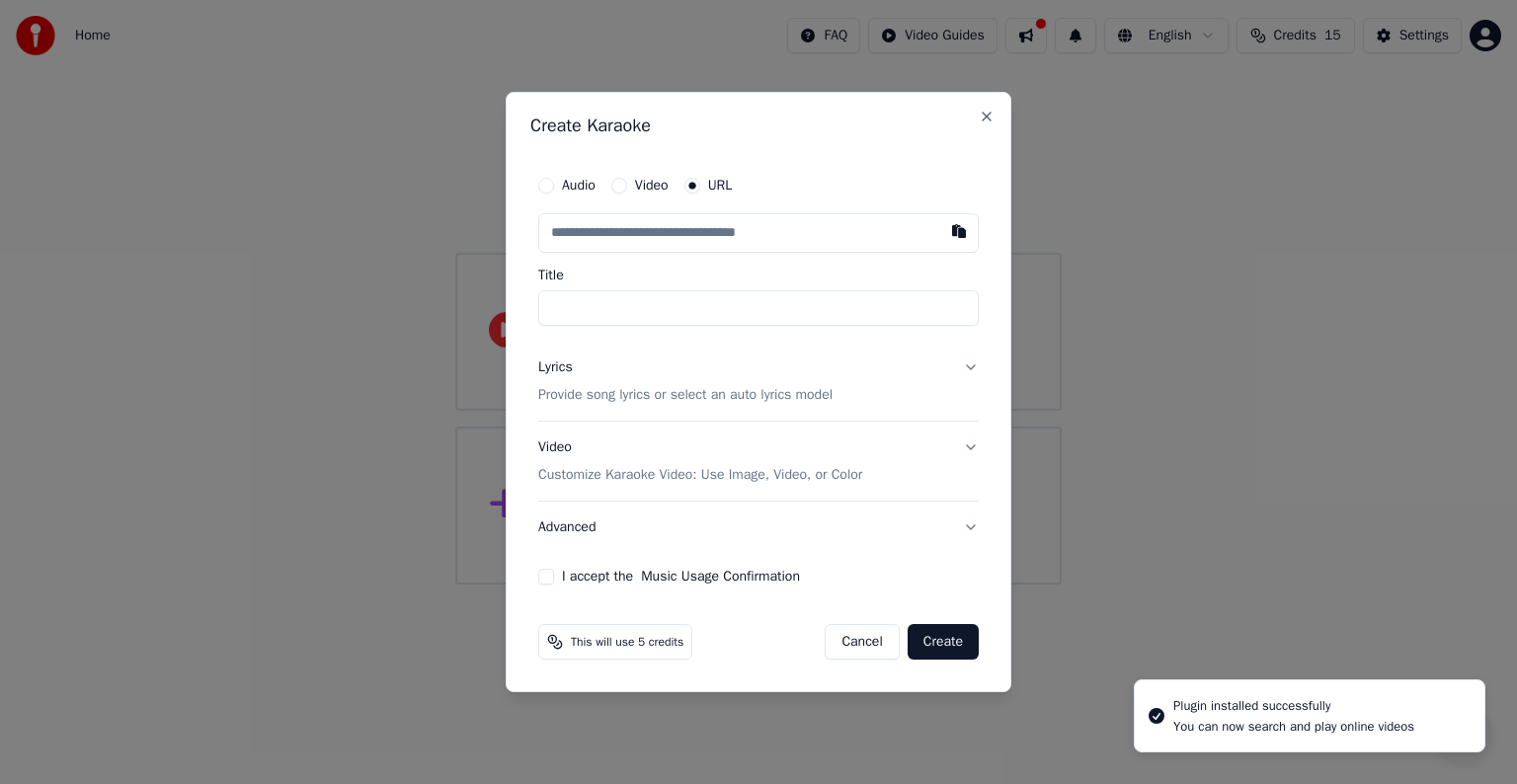 click at bounding box center [758, 233] 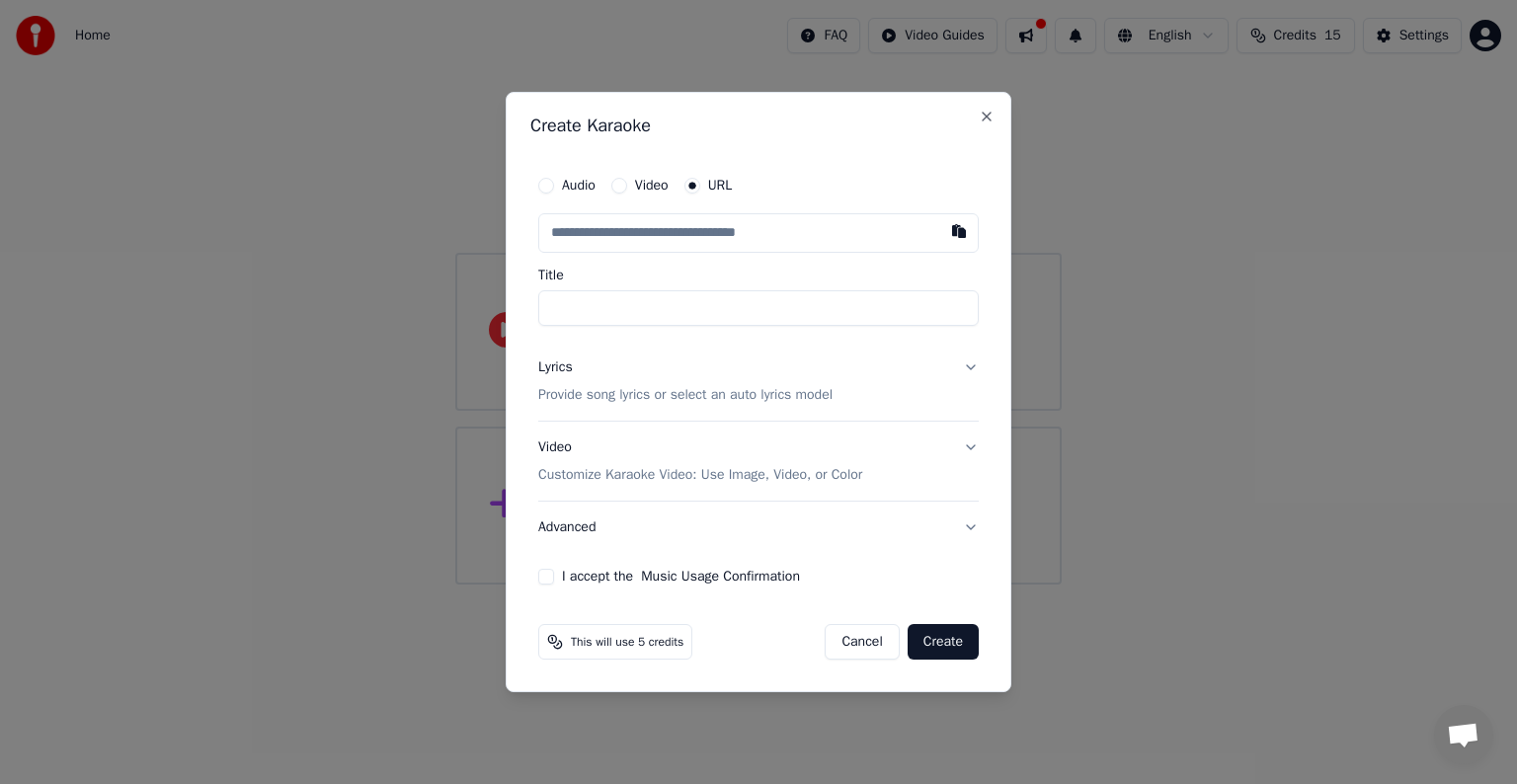 type on "**********" 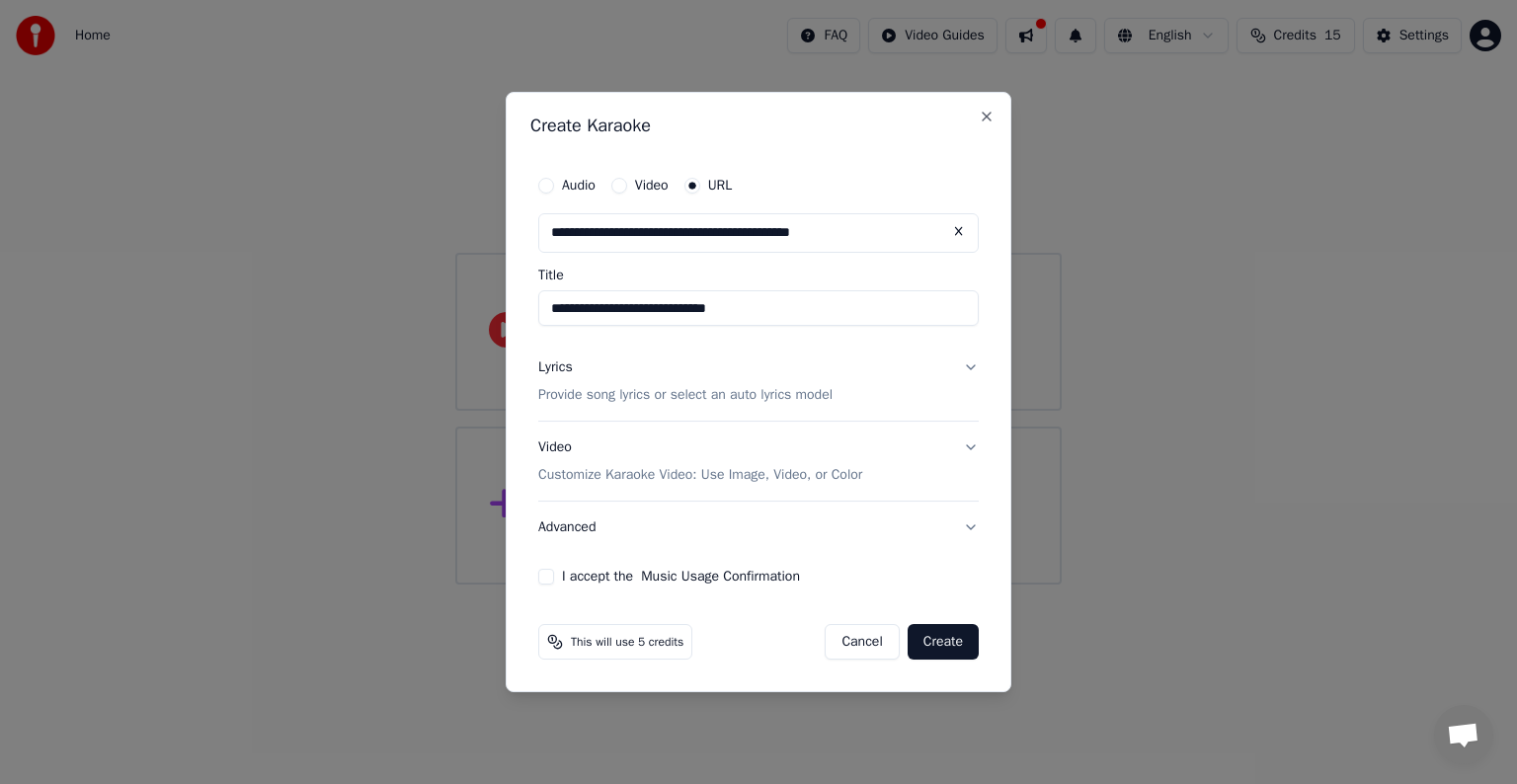 type on "**********" 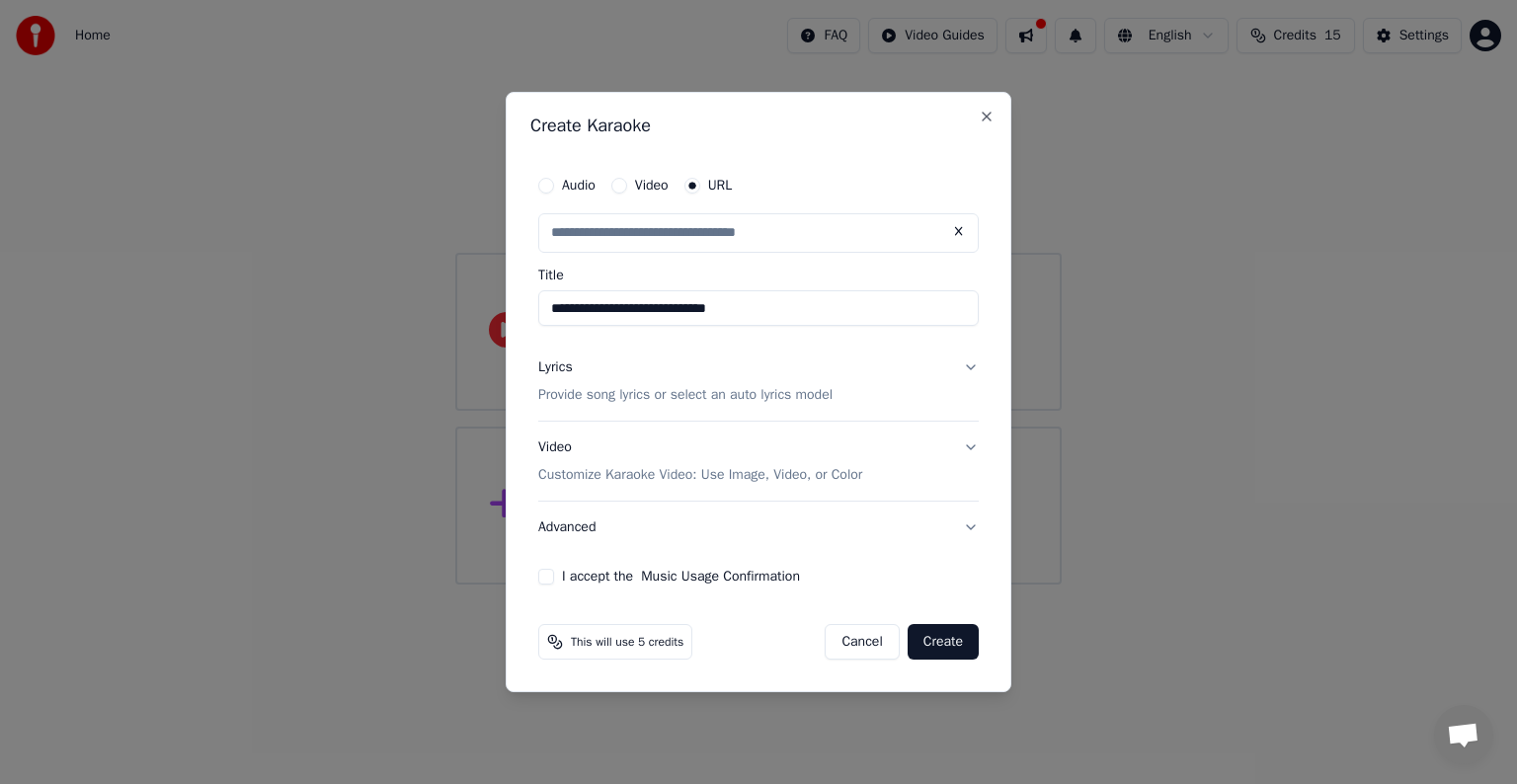 click on "Lyrics Provide song lyrics or select an auto lyrics model" at bounding box center [758, 381] 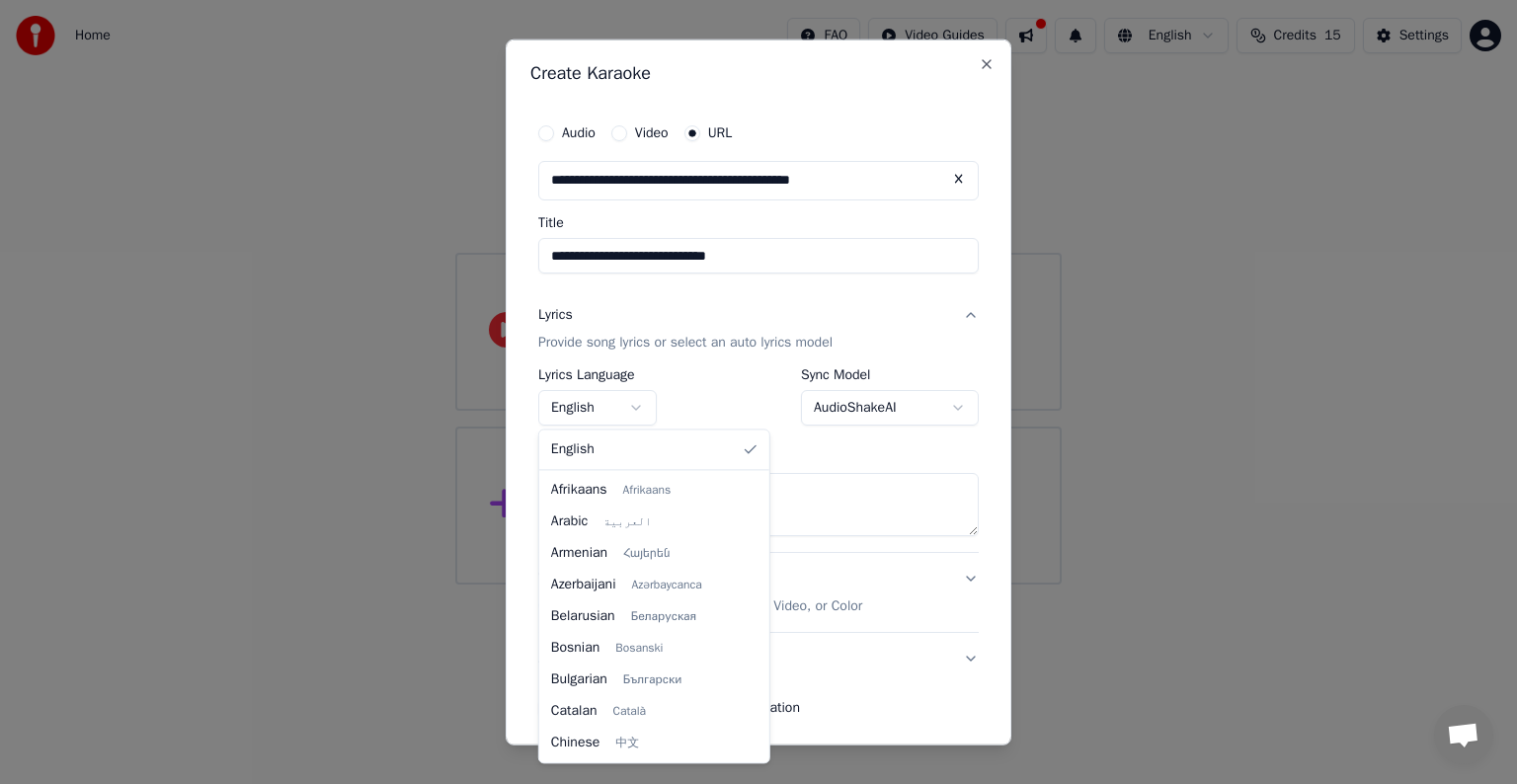 click on "**********" at bounding box center (758, 292) 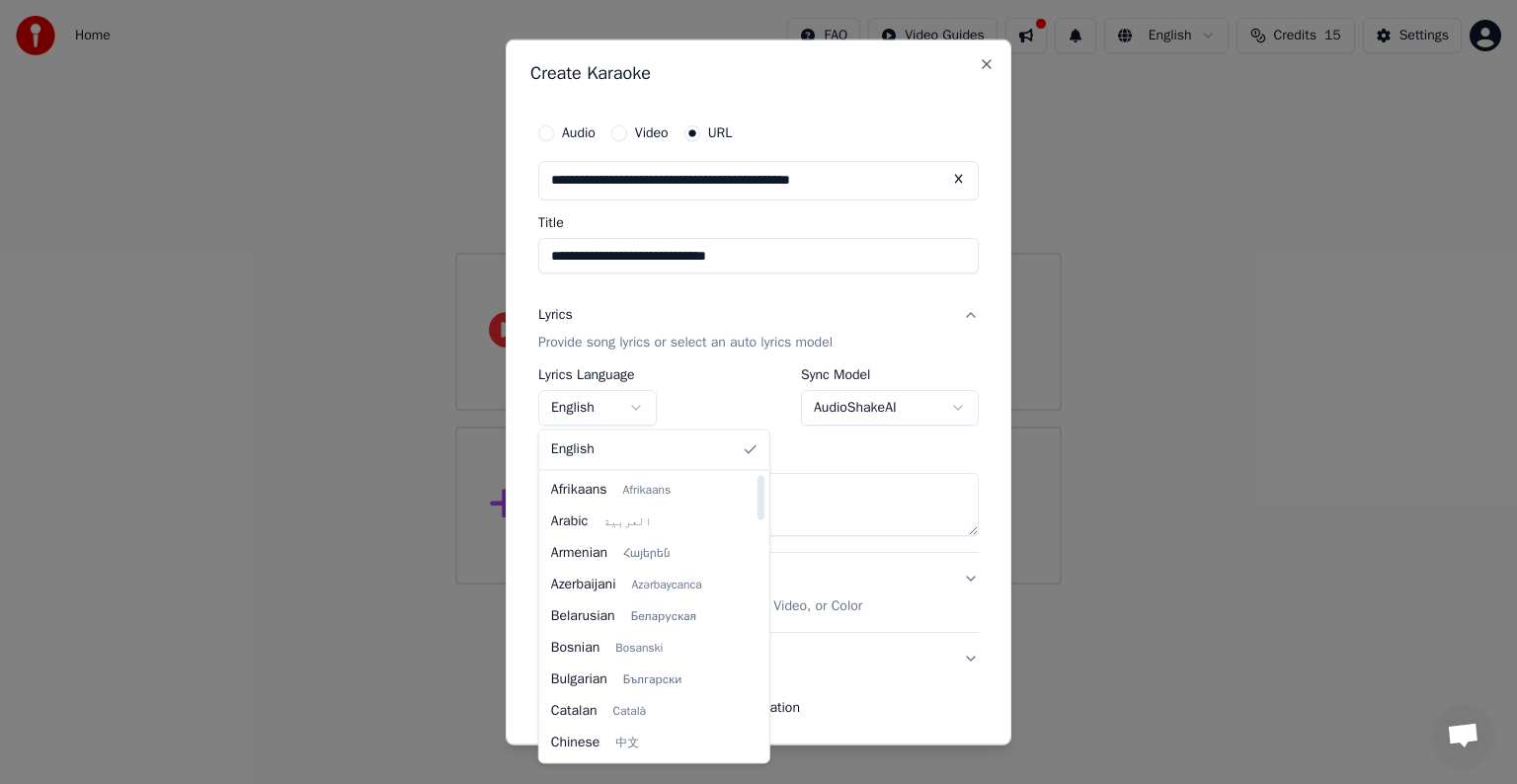 select on "**" 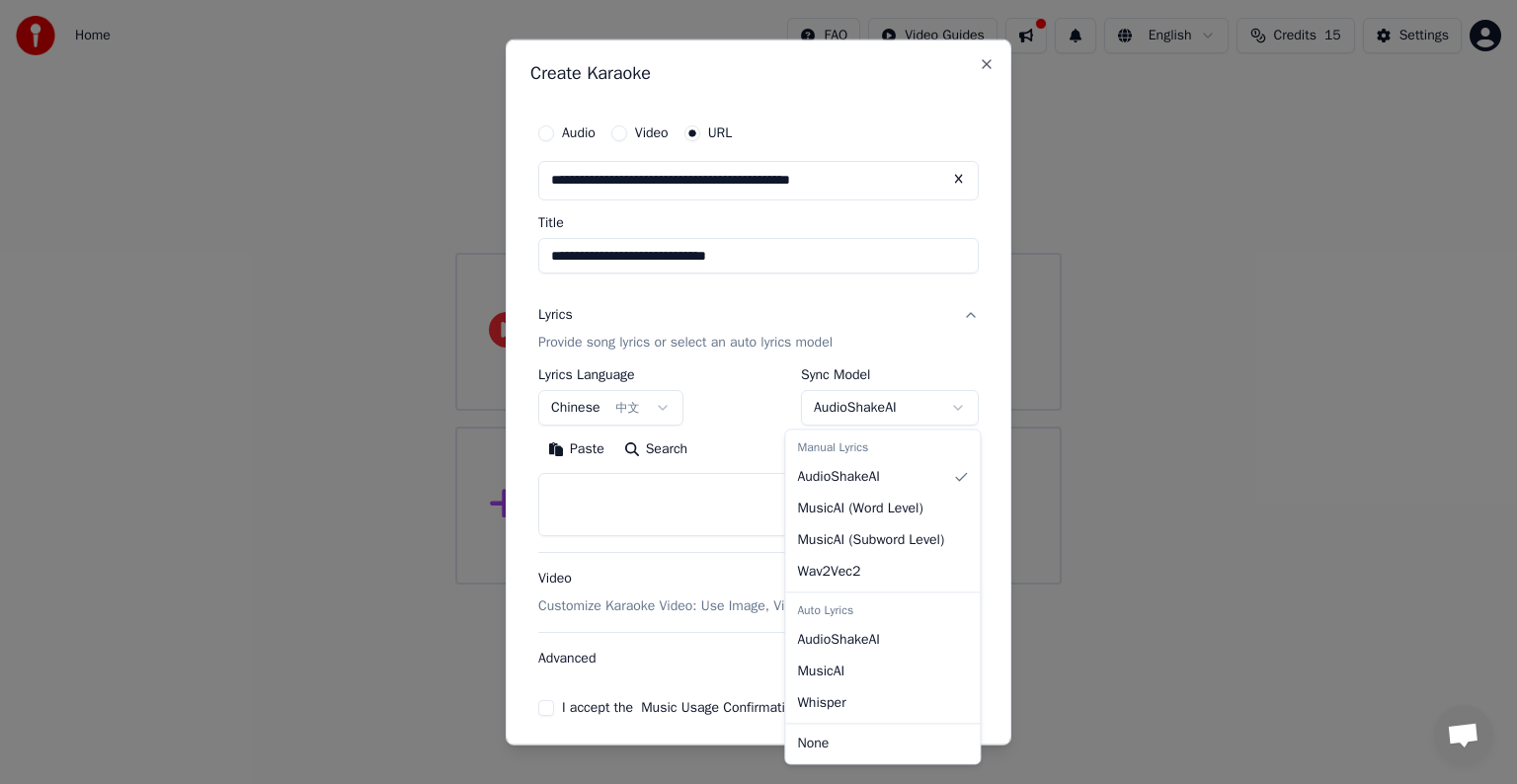 click on "**********" at bounding box center (758, 292) 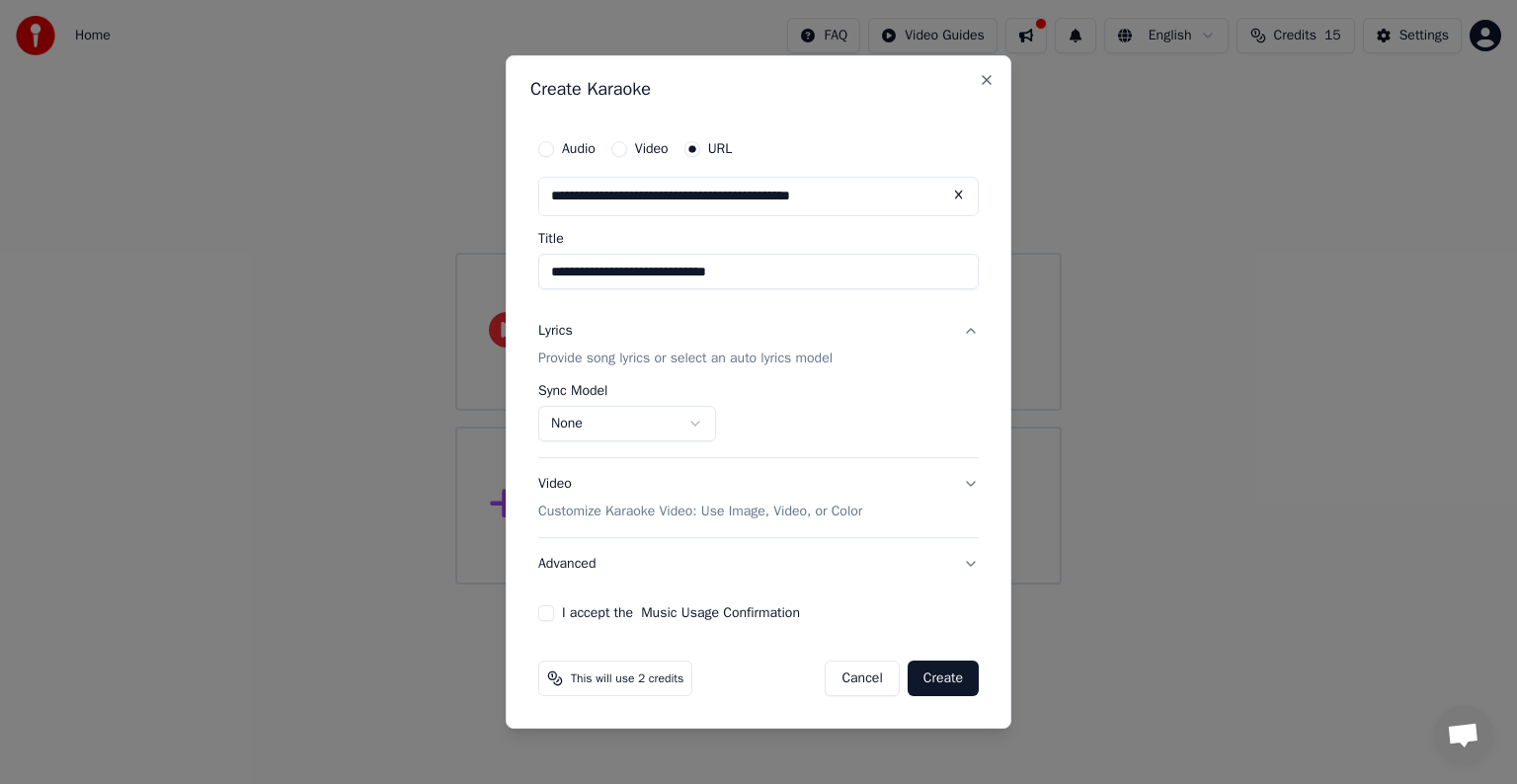 click on "I accept the   Music Usage Confirmation" at bounding box center (546, 613) 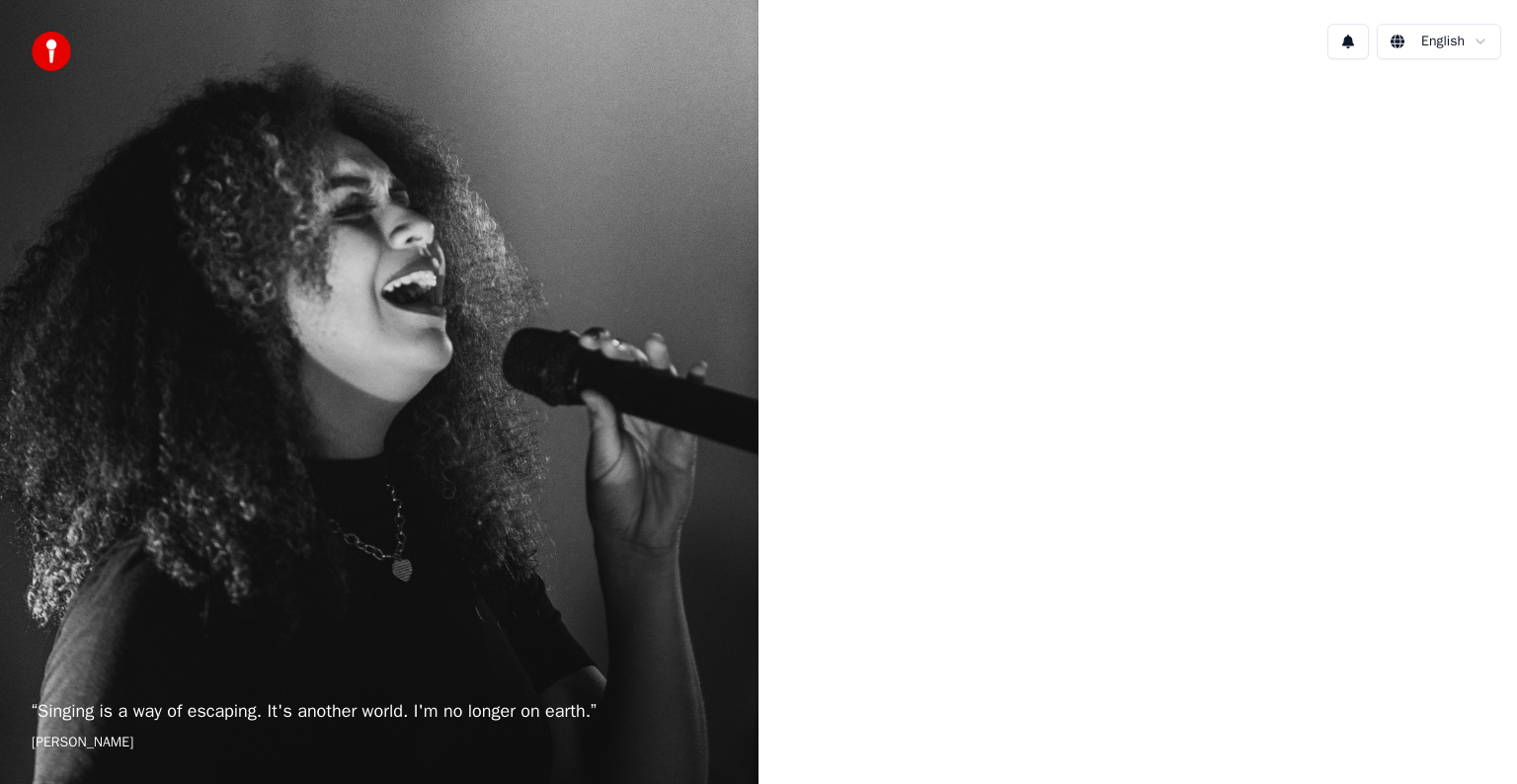scroll, scrollTop: 0, scrollLeft: 0, axis: both 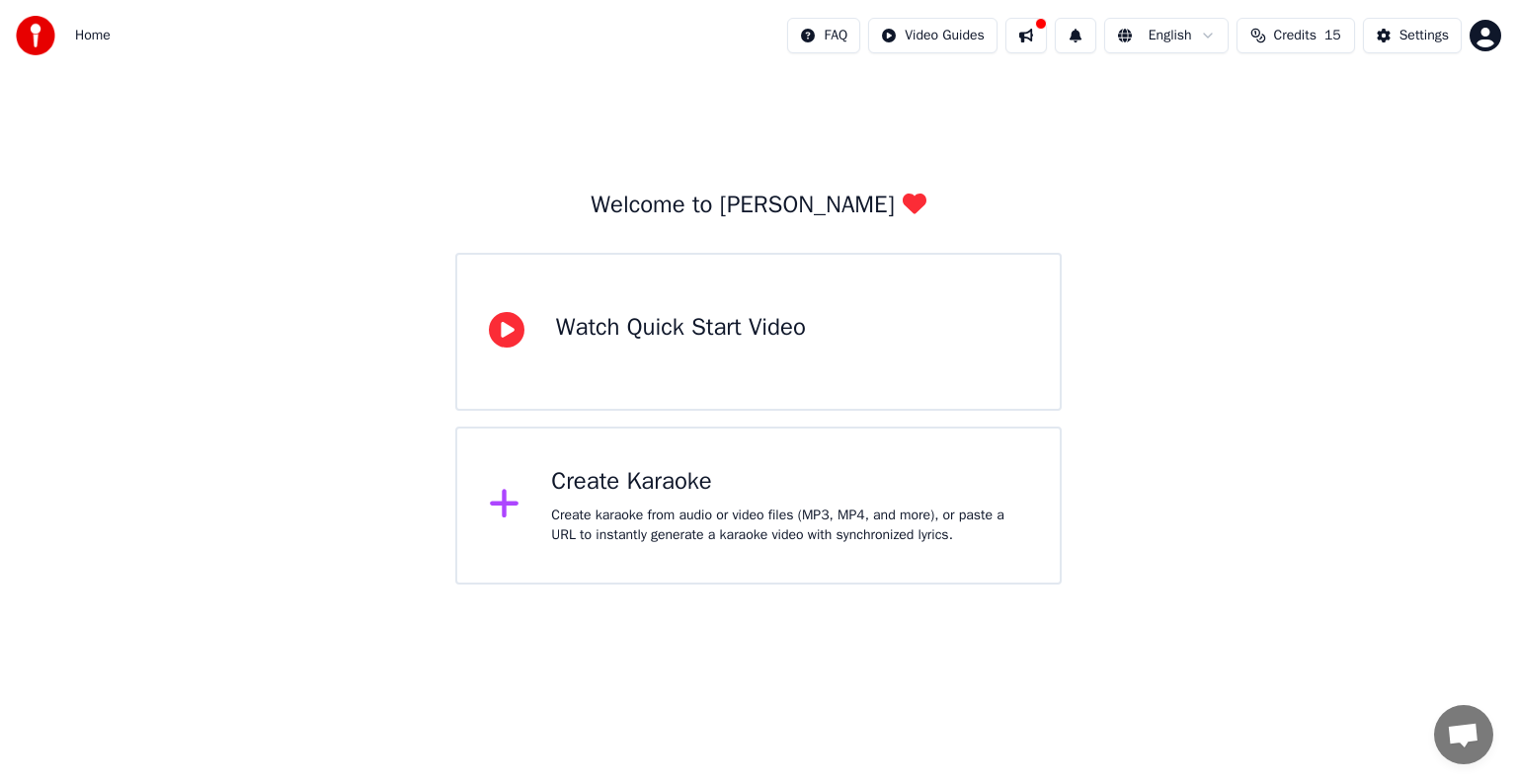 click on "Create Karaoke" at bounding box center (789, 482) 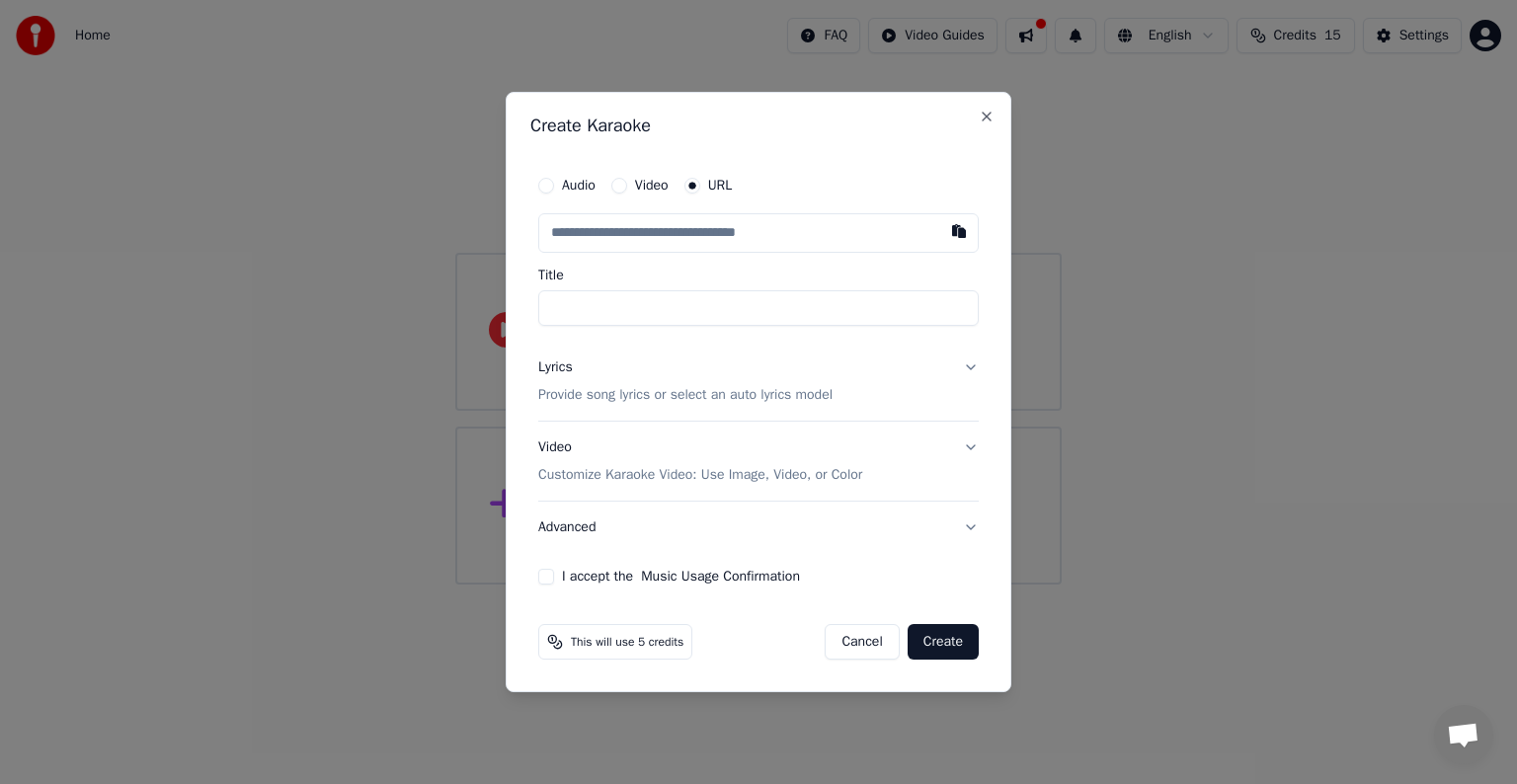 type on "**********" 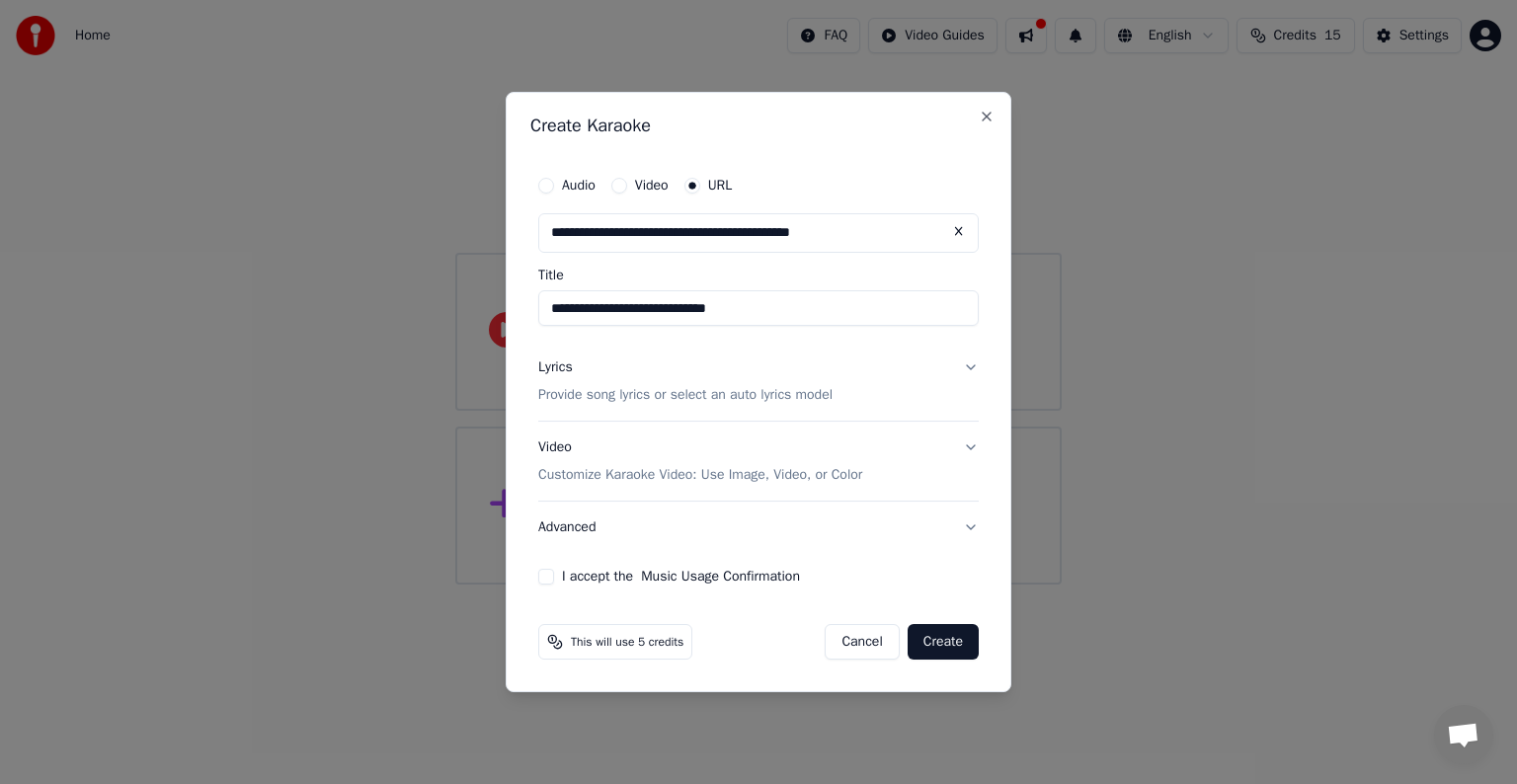 type on "**********" 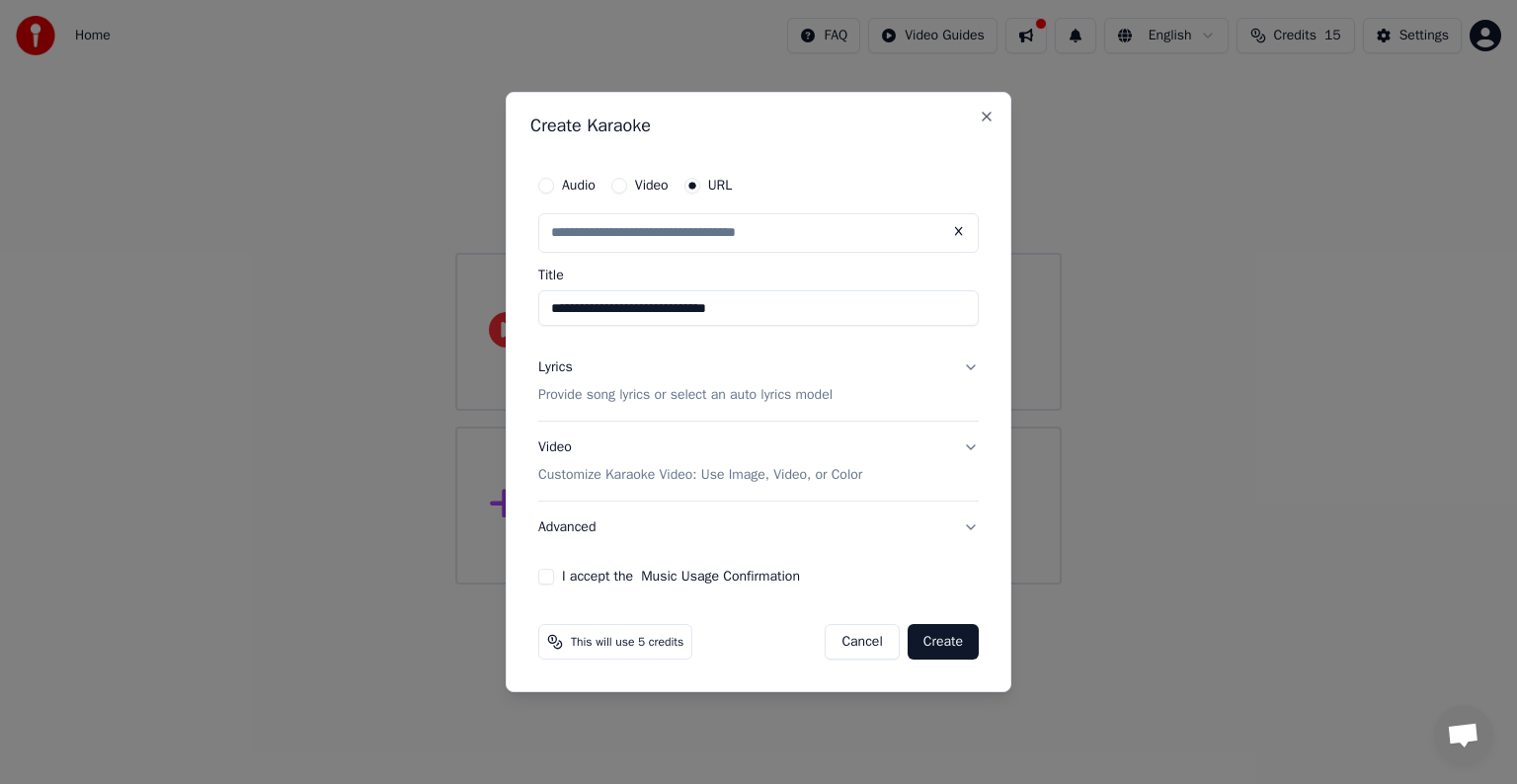 click on "Lyrics Provide song lyrics or select an auto lyrics model" at bounding box center (758, 381) 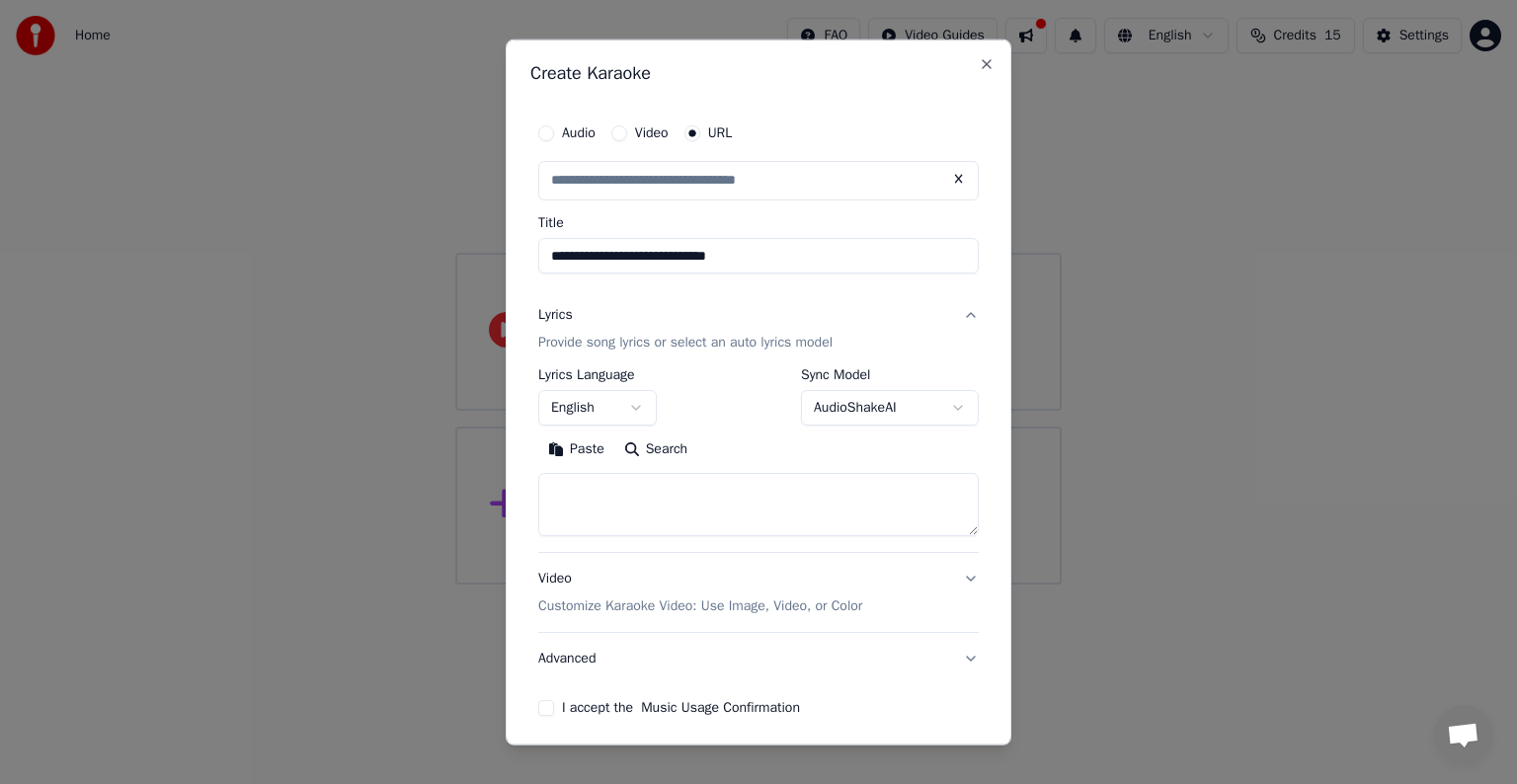 type on "**********" 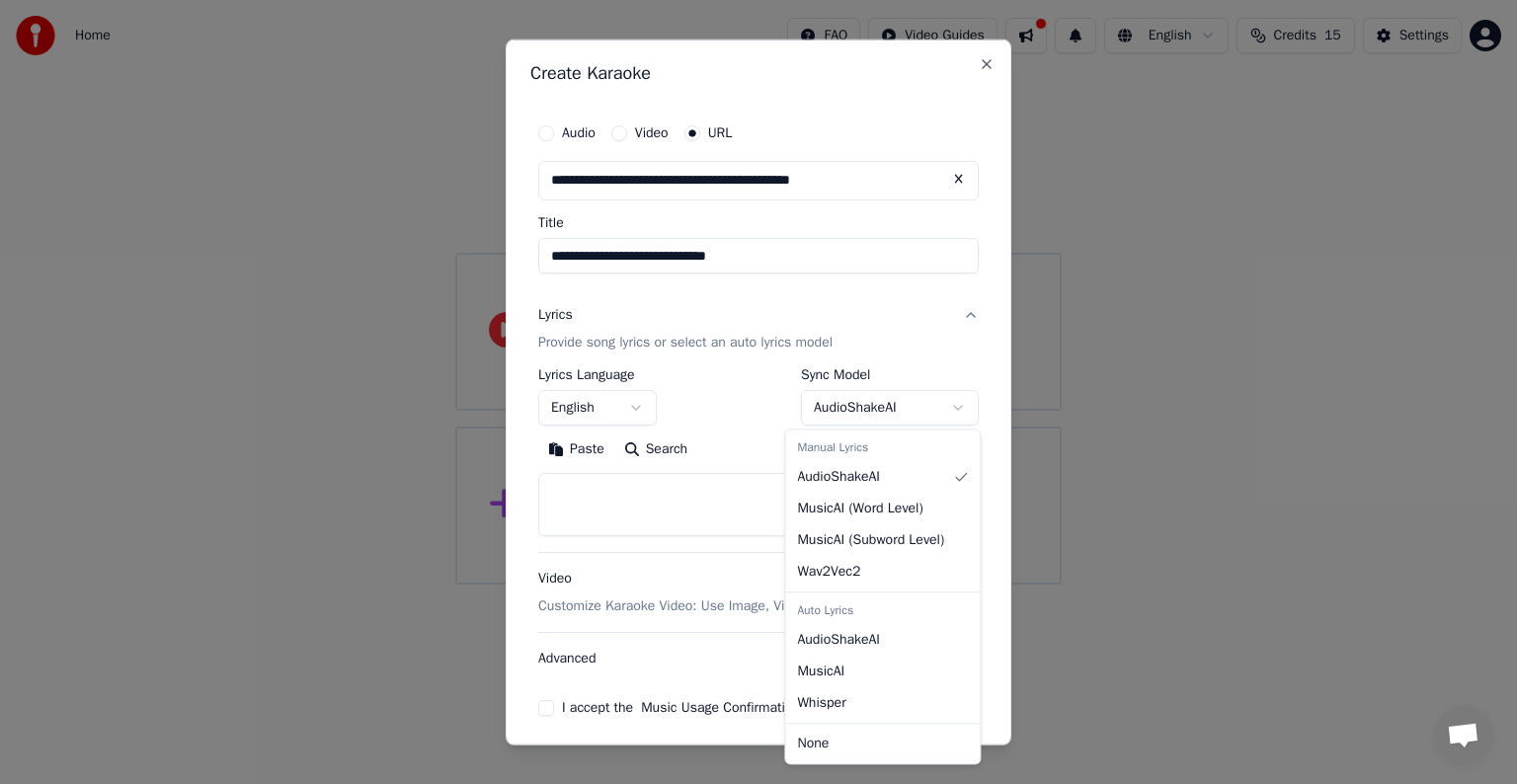 click on "**********" at bounding box center (758, 292) 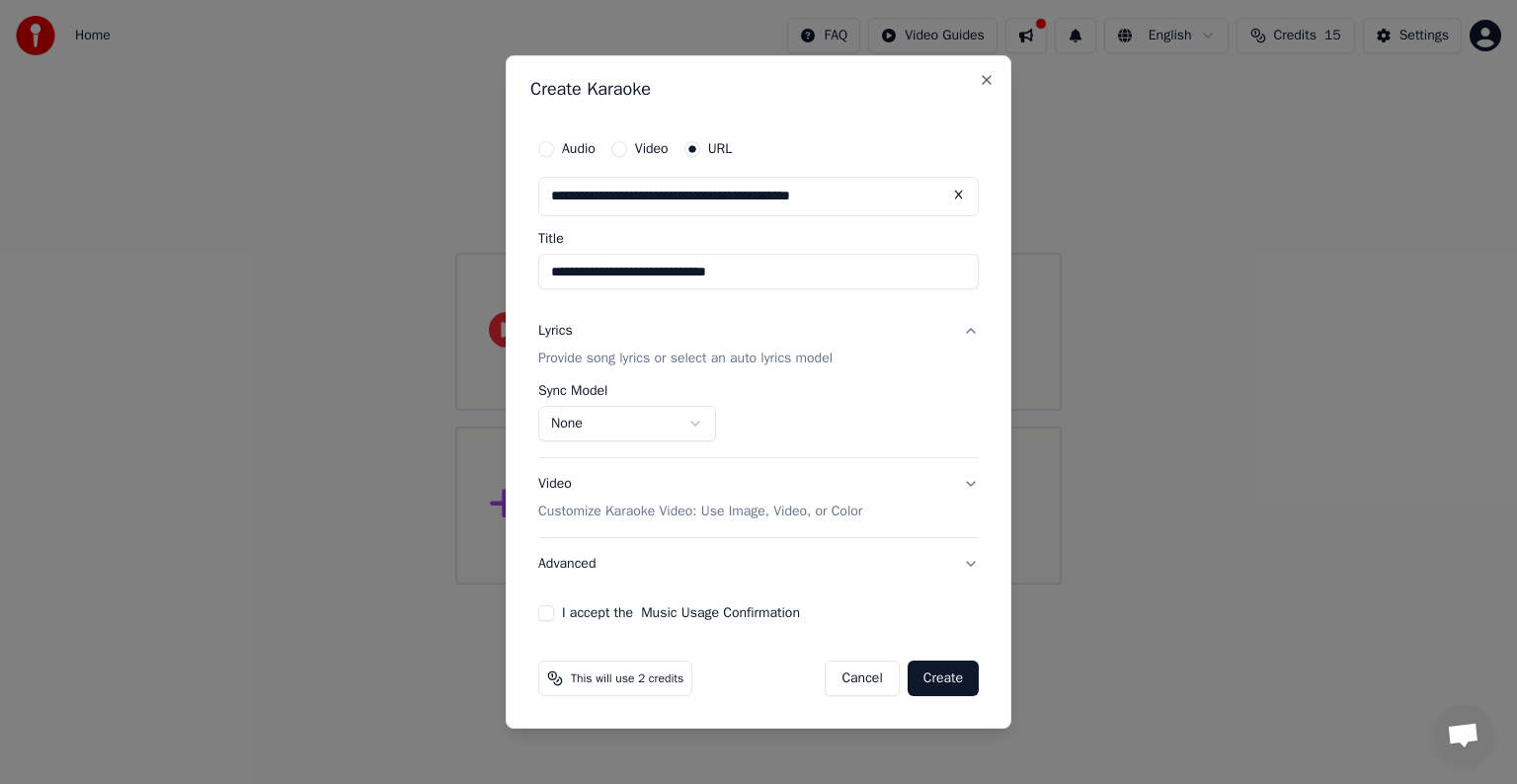 click on "I accept the   Music Usage Confirmation" at bounding box center (546, 613) 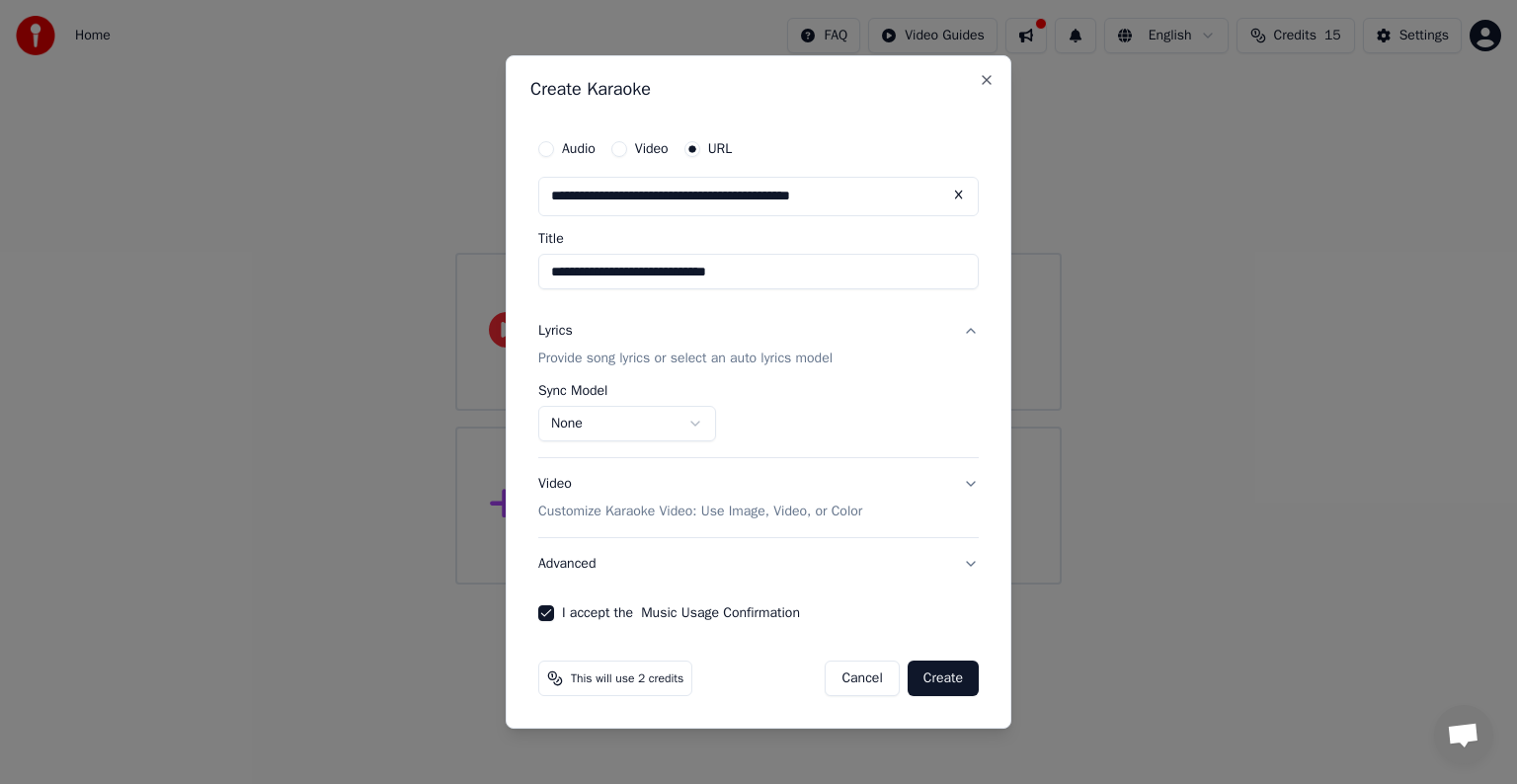 click on "Create" at bounding box center [943, 678] 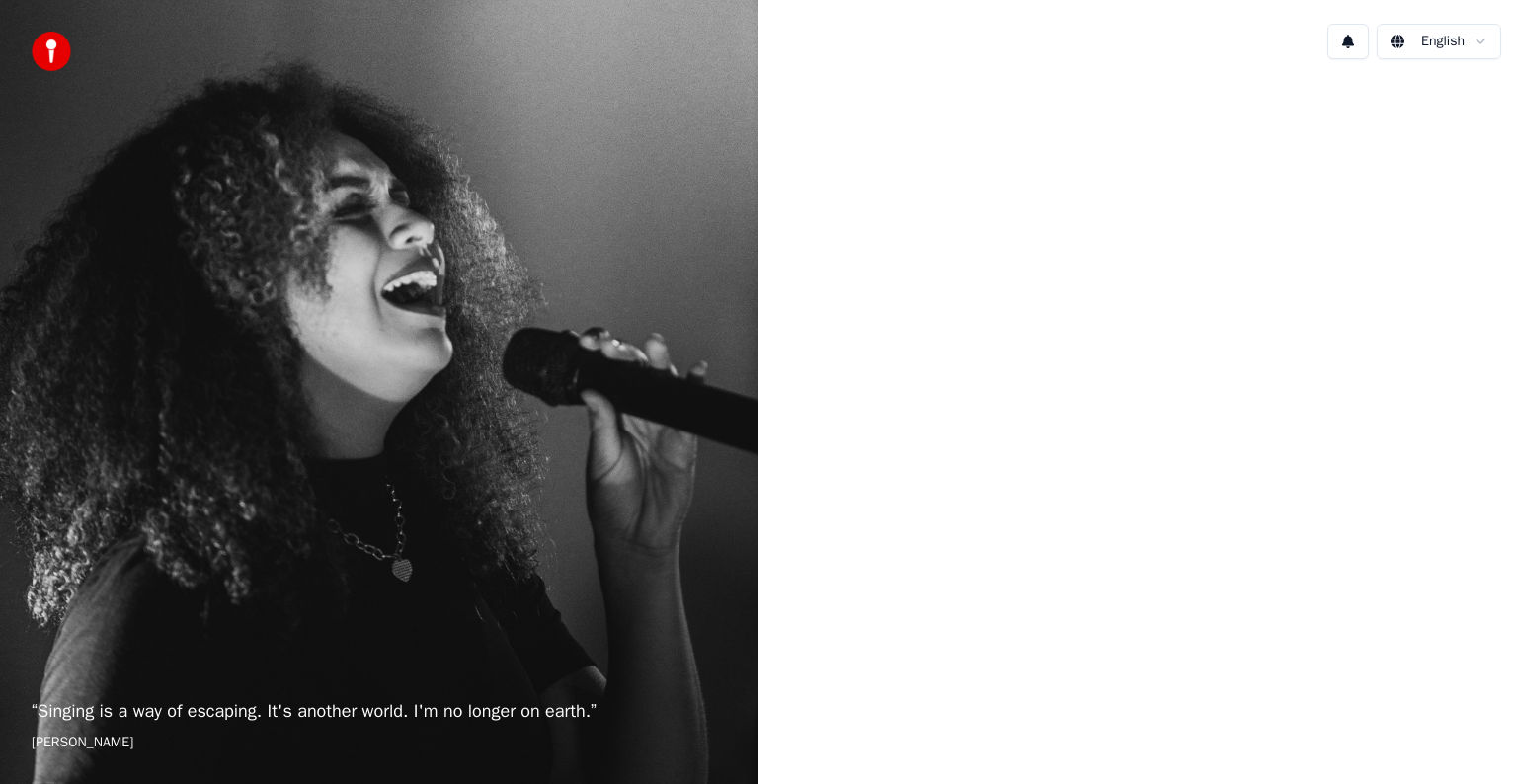 scroll, scrollTop: 0, scrollLeft: 0, axis: both 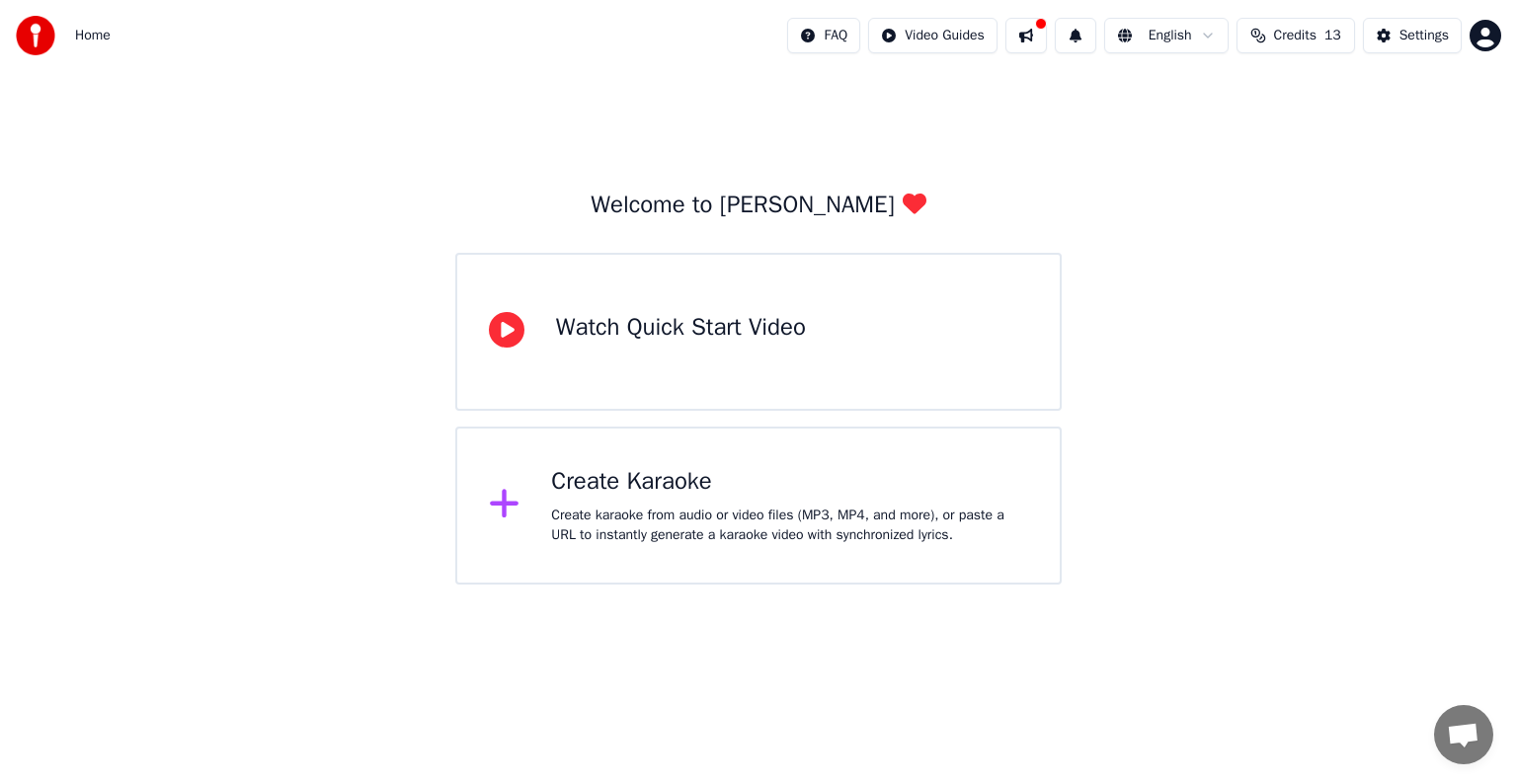 click on "Create Karaoke" at bounding box center (789, 482) 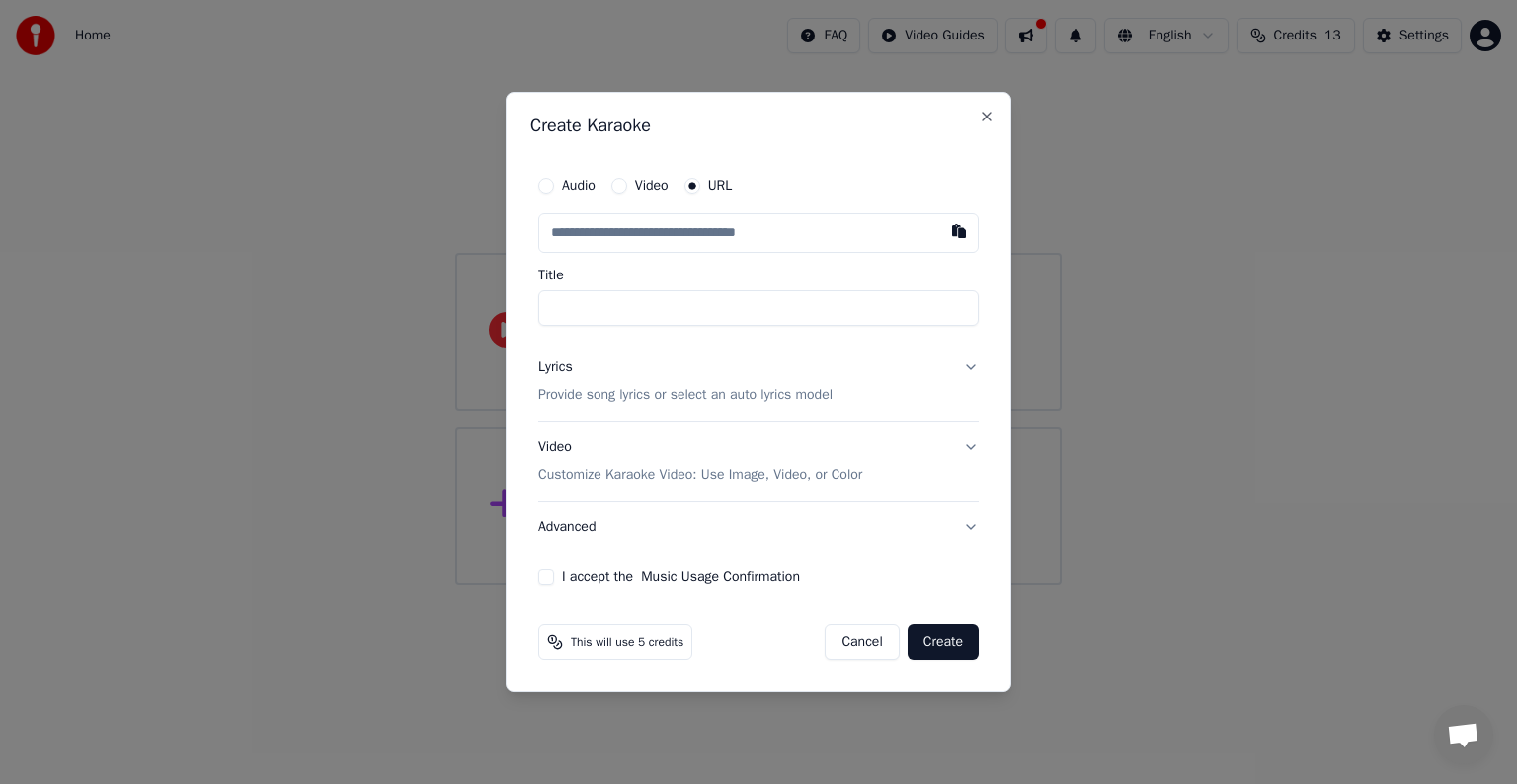 click on "URL" at bounding box center [708, 186] 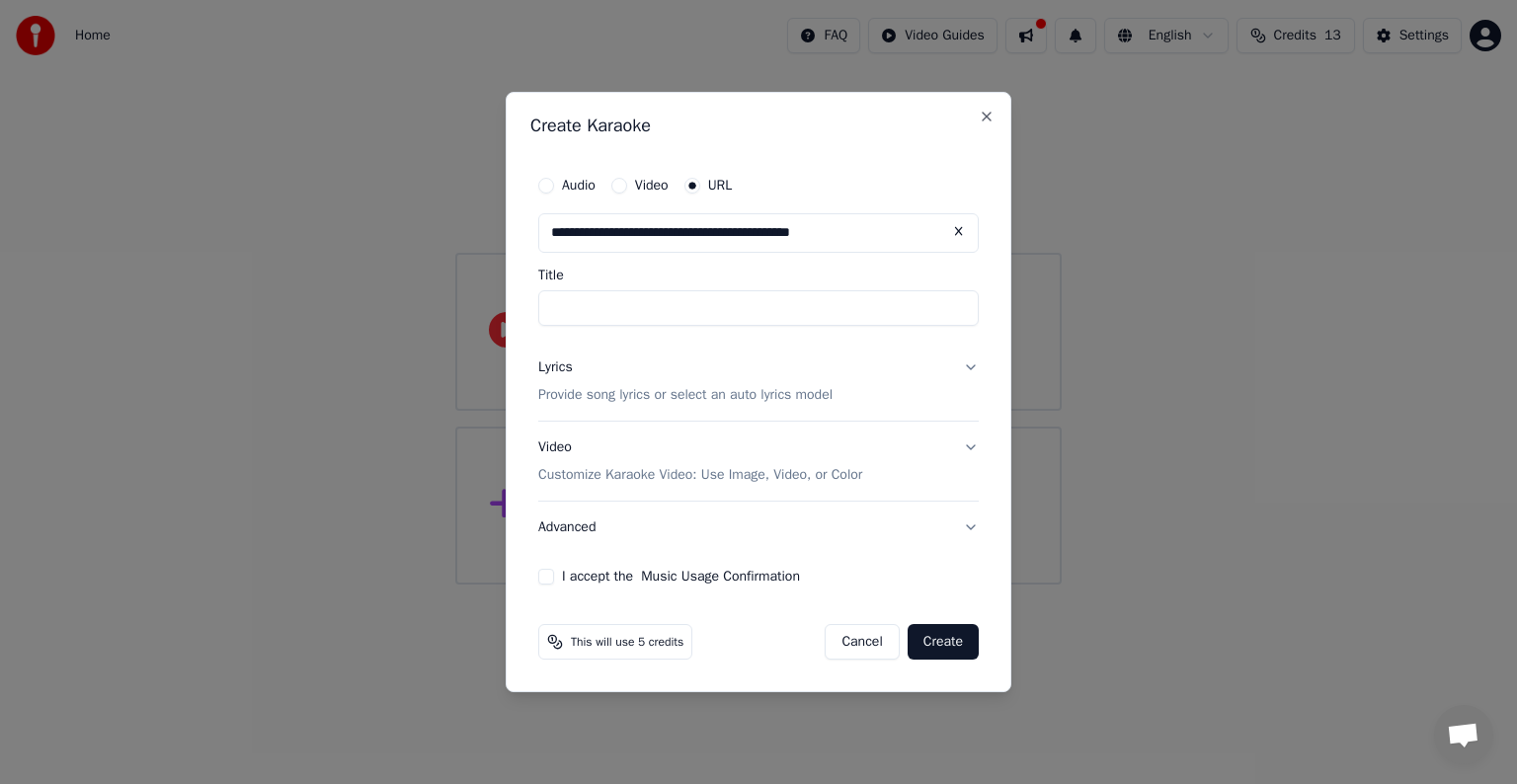 type on "**********" 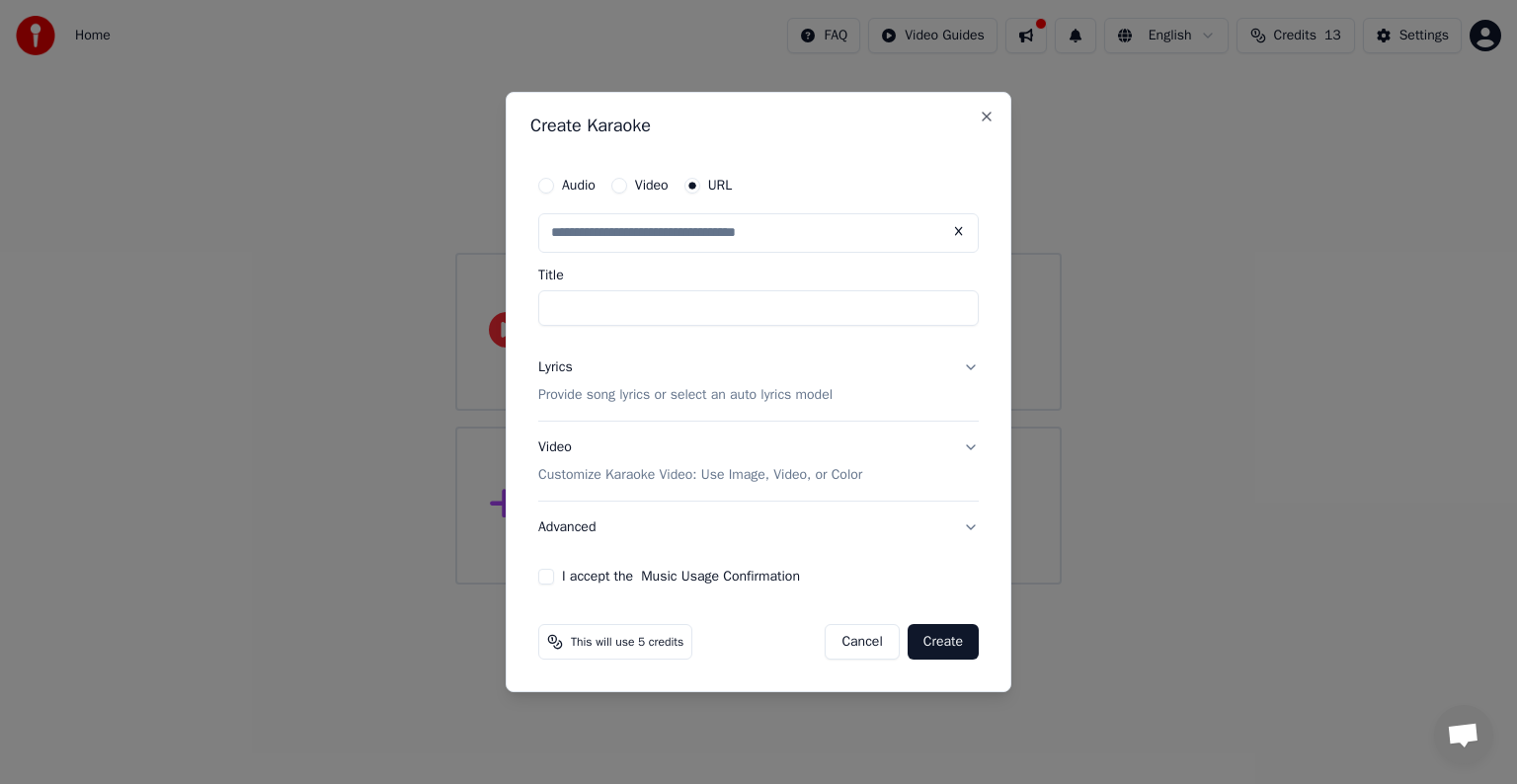 click on "Title" at bounding box center [758, 308] 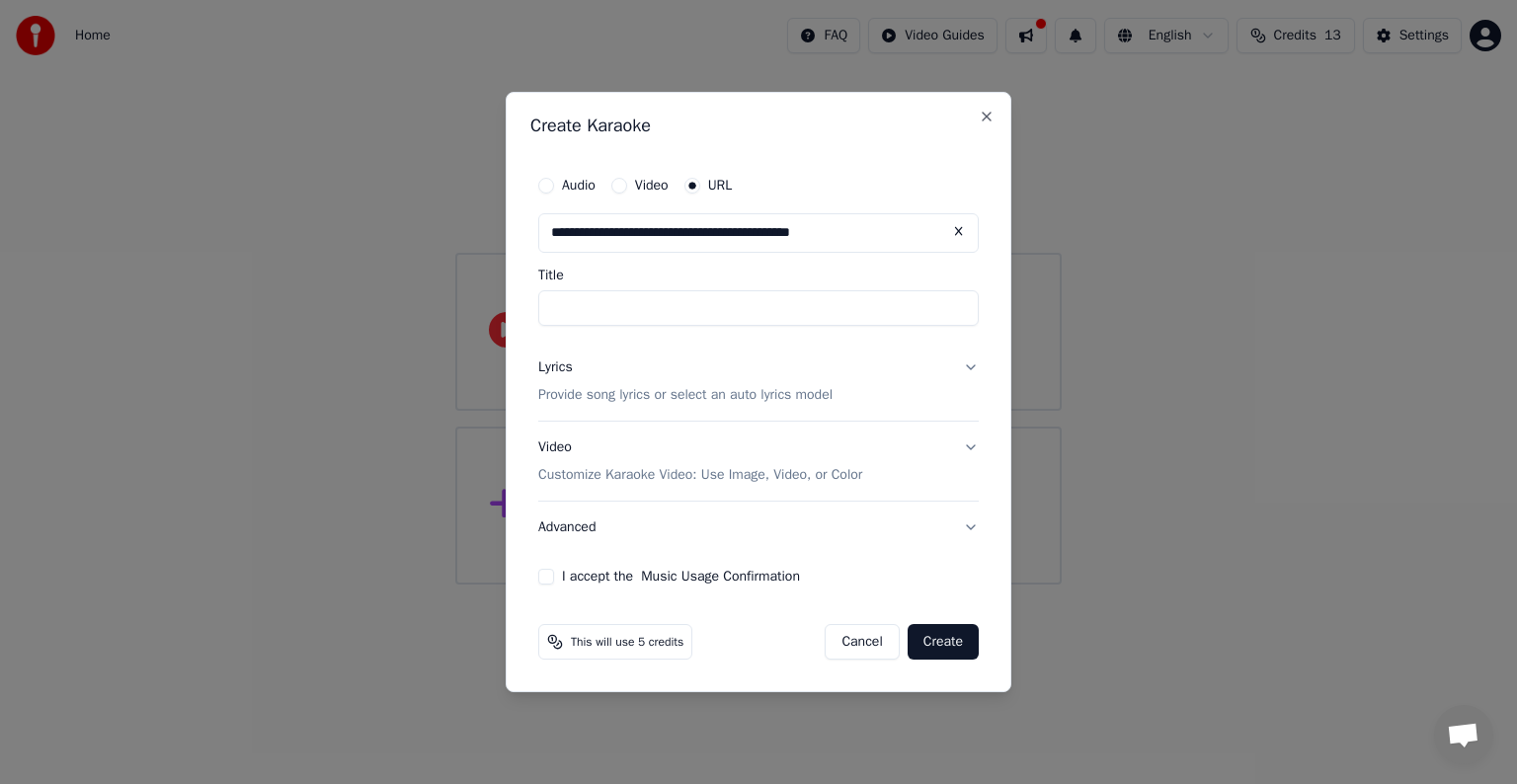 type on "**********" 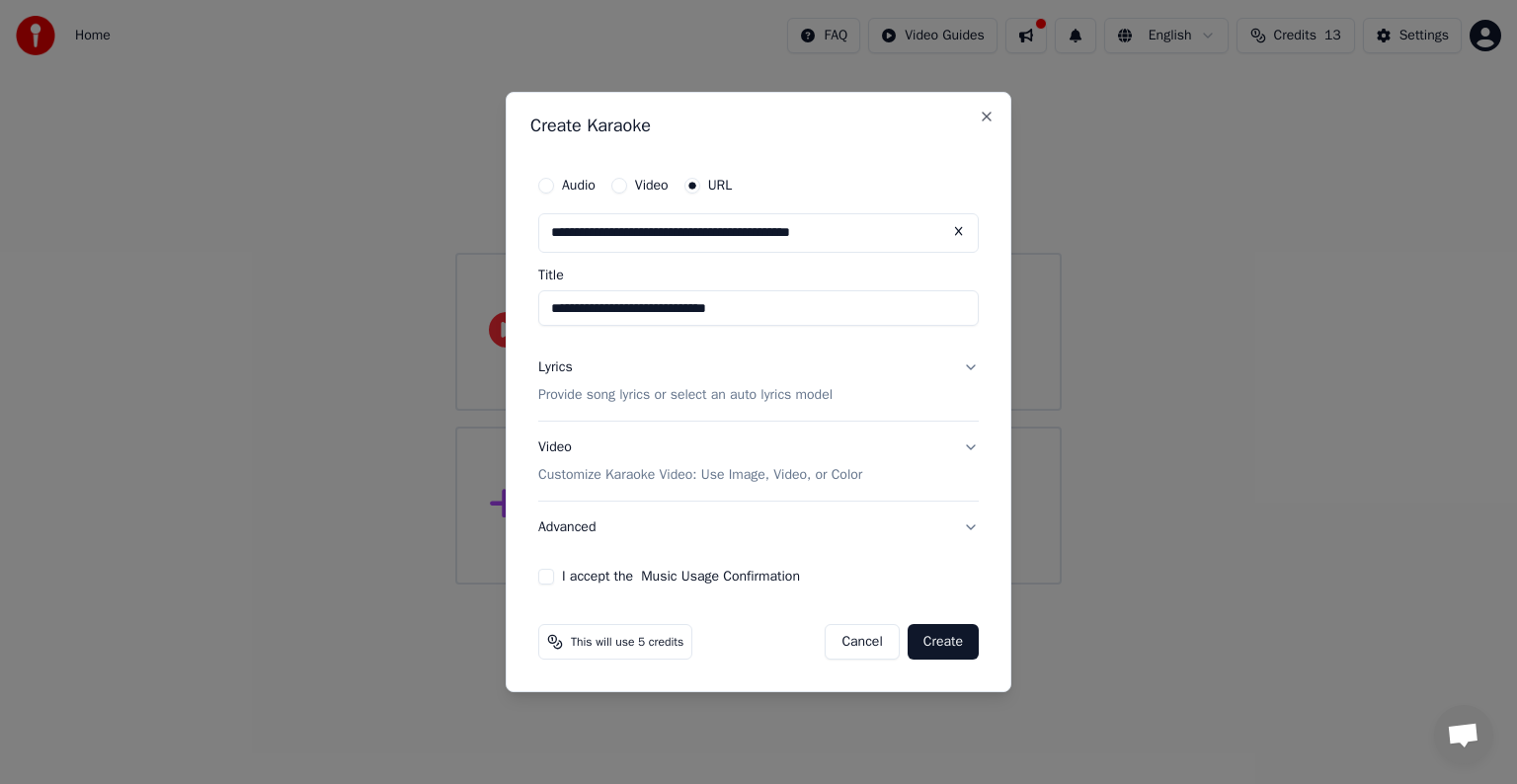 click on "Provide song lyrics or select an auto lyrics model" at bounding box center (685, 395) 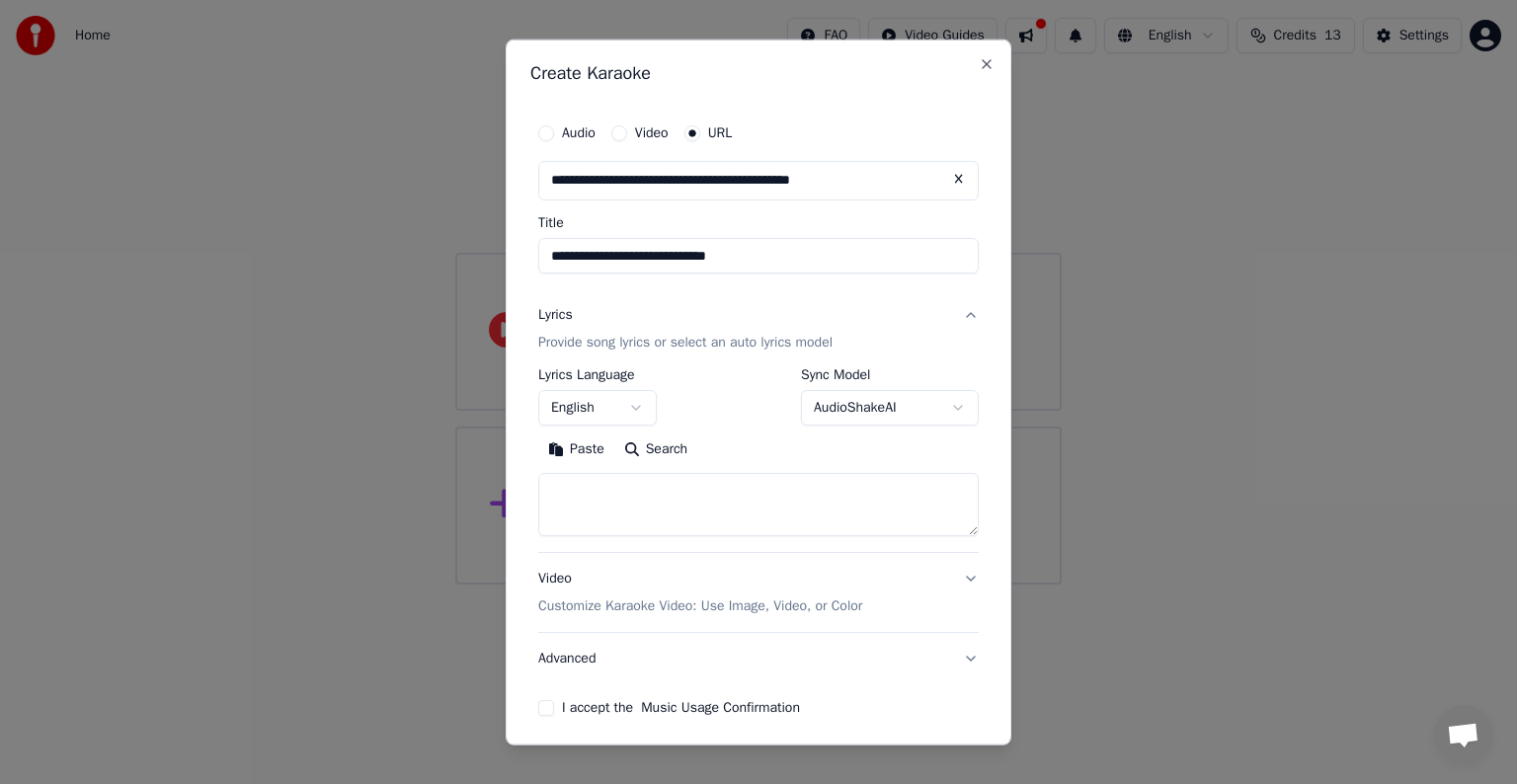 click on "**********" at bounding box center [758, 292] 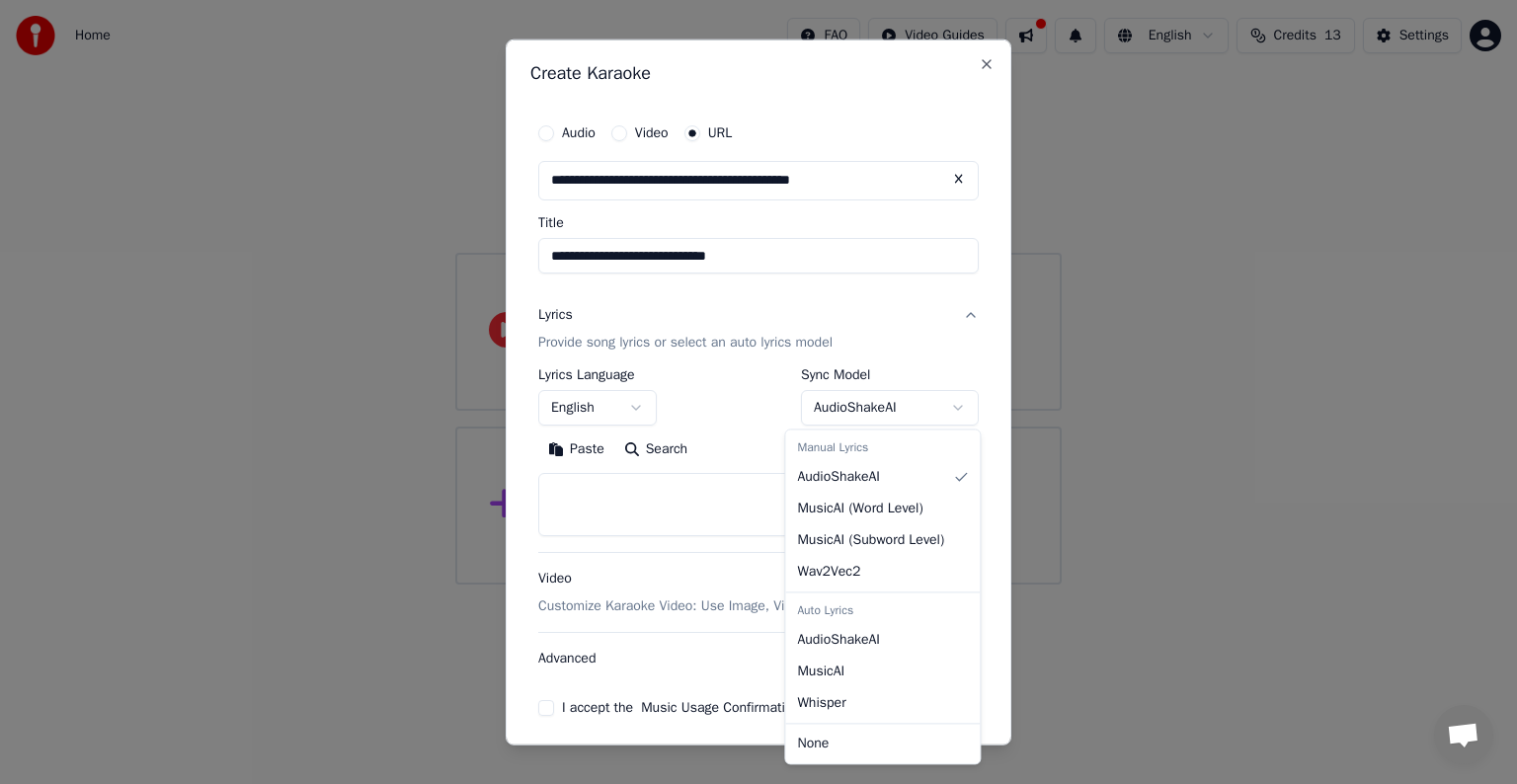 select on "****" 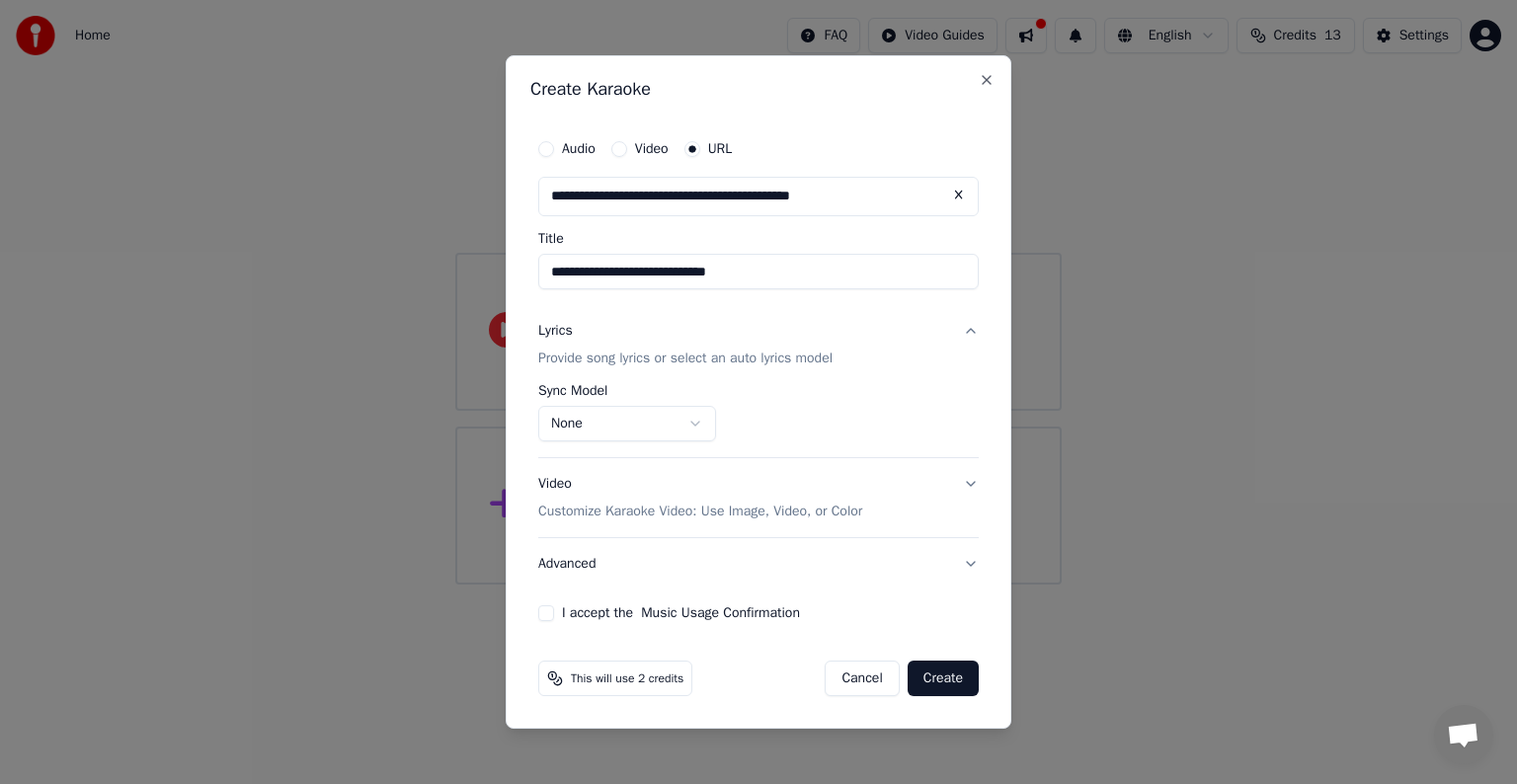 click on "I accept the   Music Usage Confirmation" at bounding box center [546, 613] 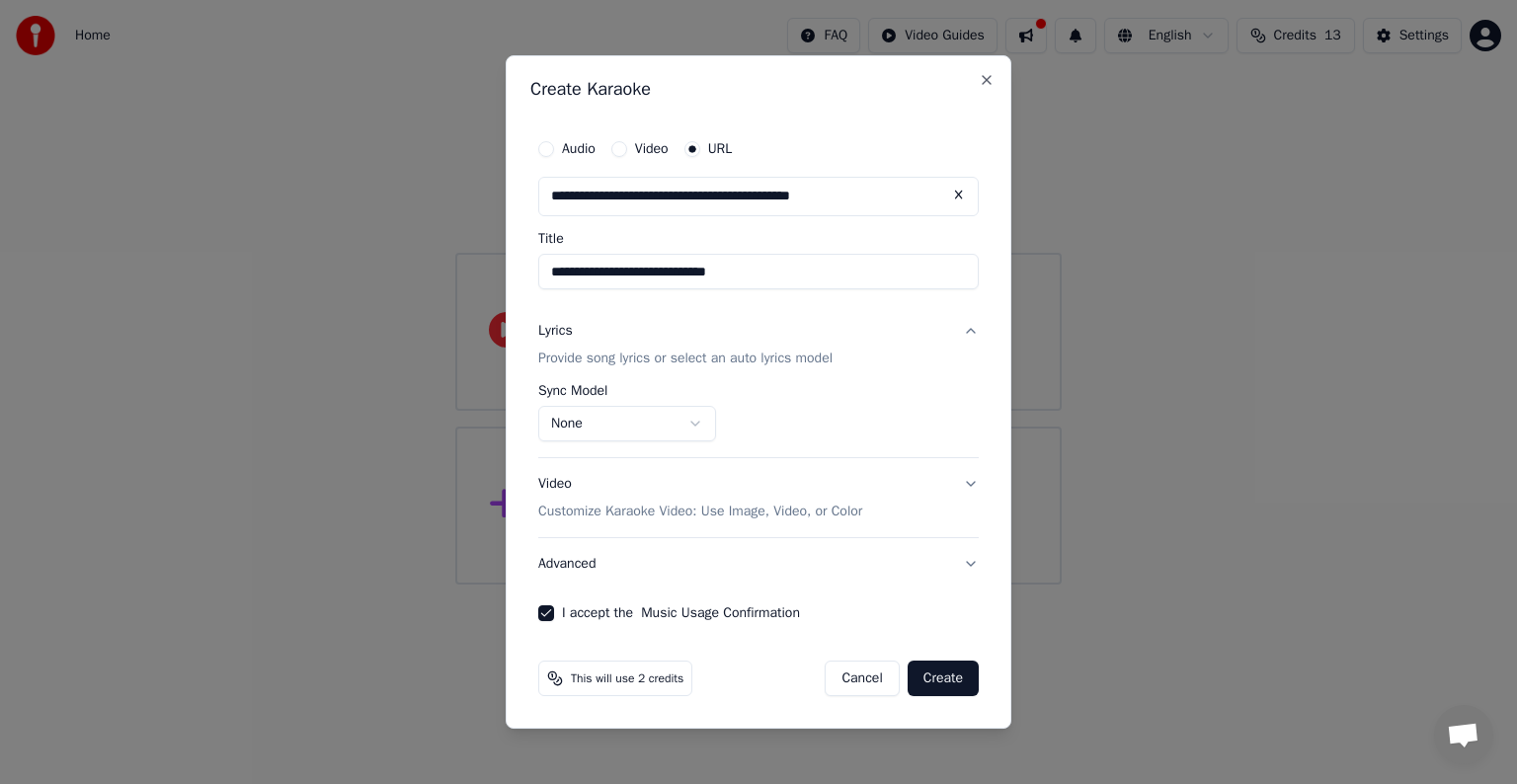 click on "Create" at bounding box center [943, 678] 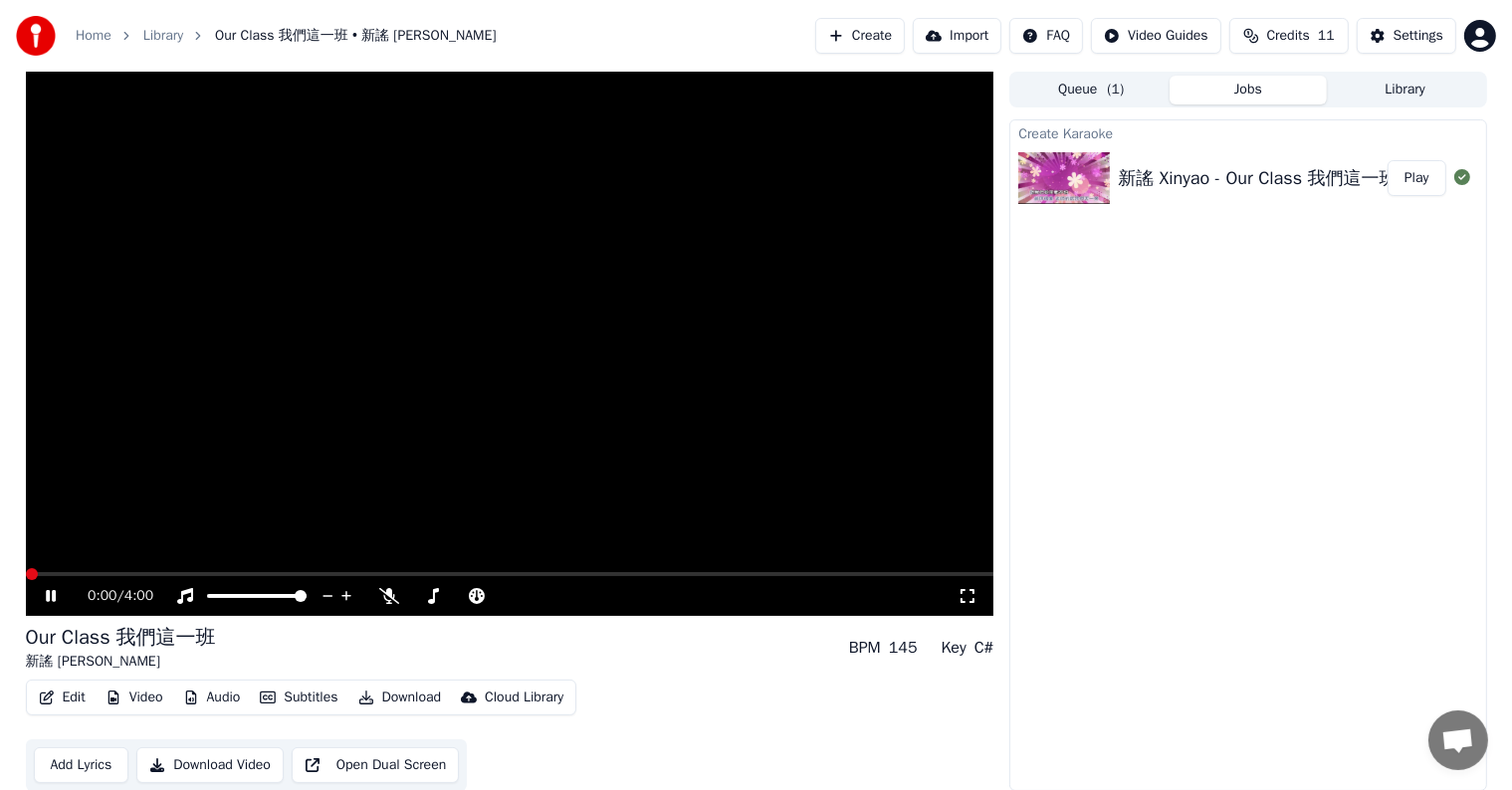 click at bounding box center [32, 574] 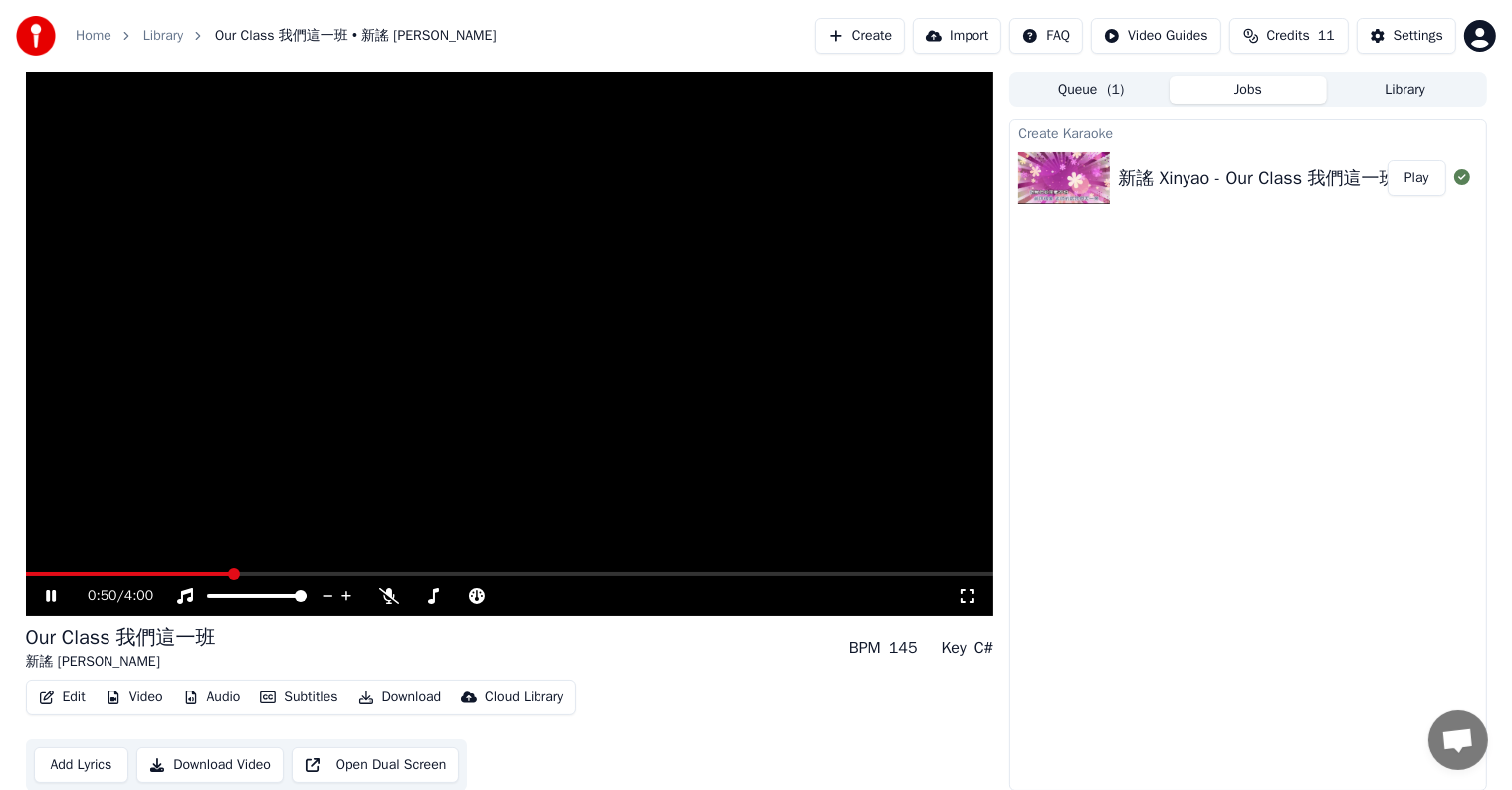 scroll, scrollTop: 1, scrollLeft: 0, axis: vertical 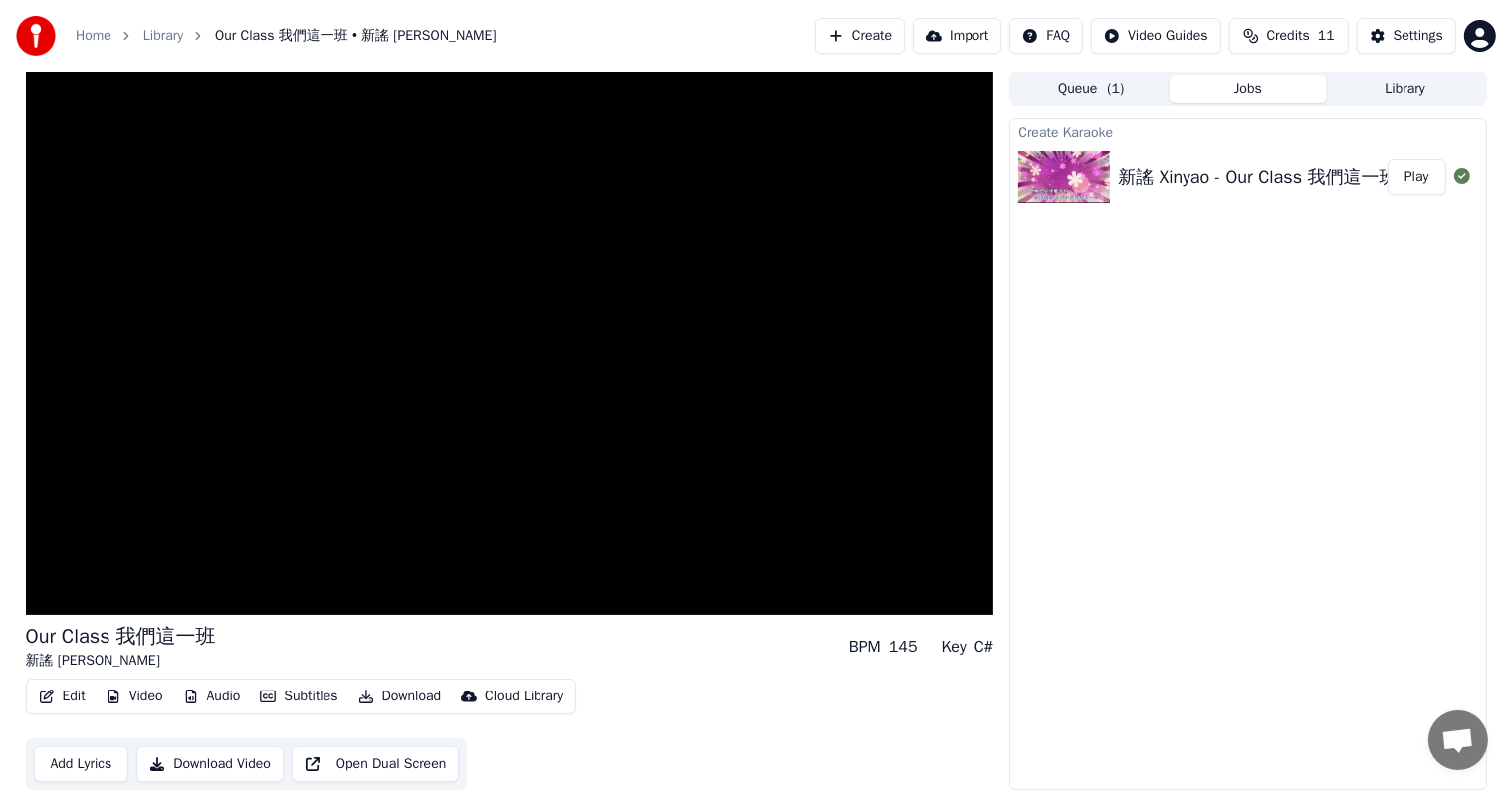 click on "Download Video" at bounding box center (210, 764) 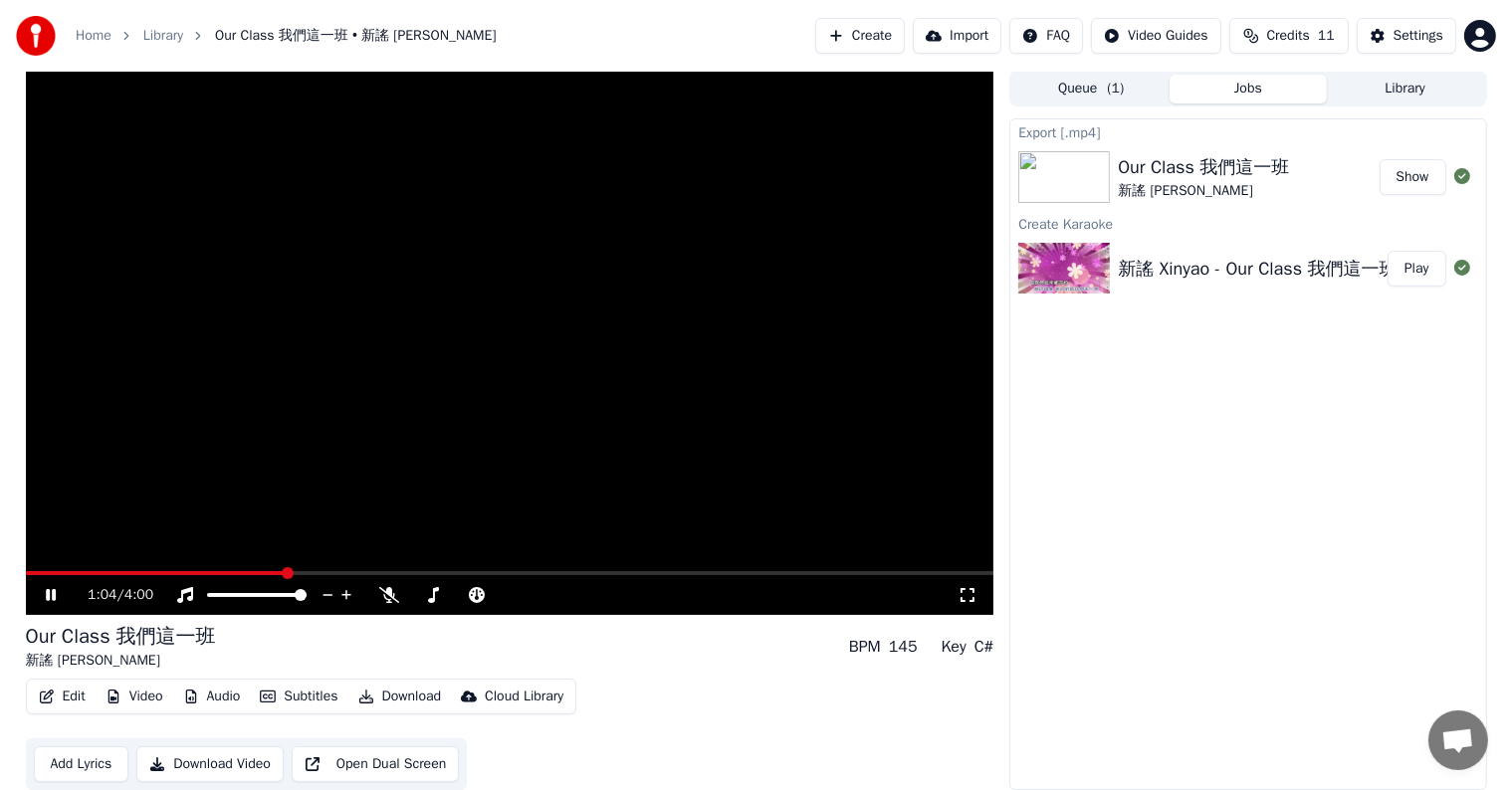 click 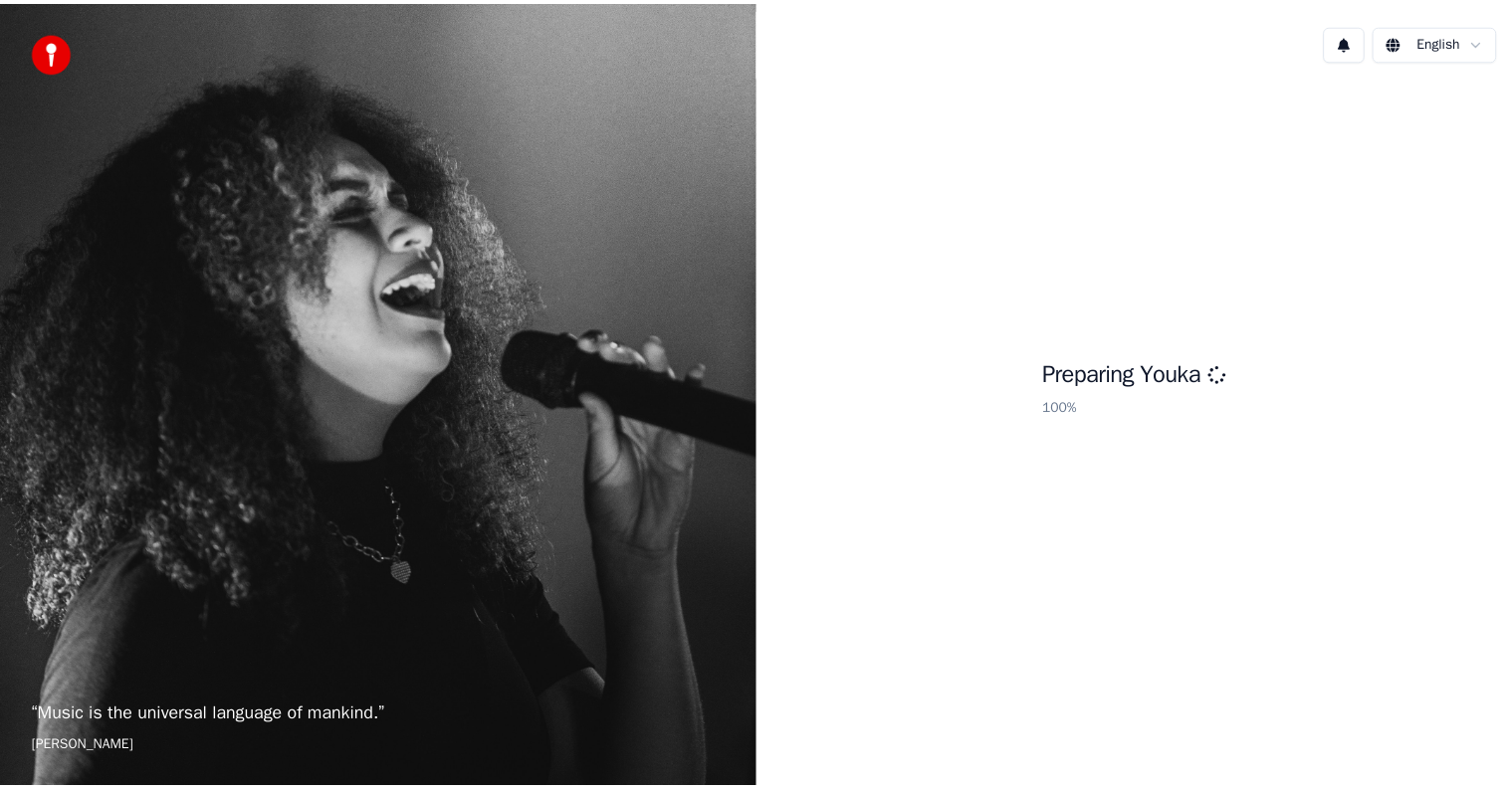 scroll, scrollTop: 0, scrollLeft: 0, axis: both 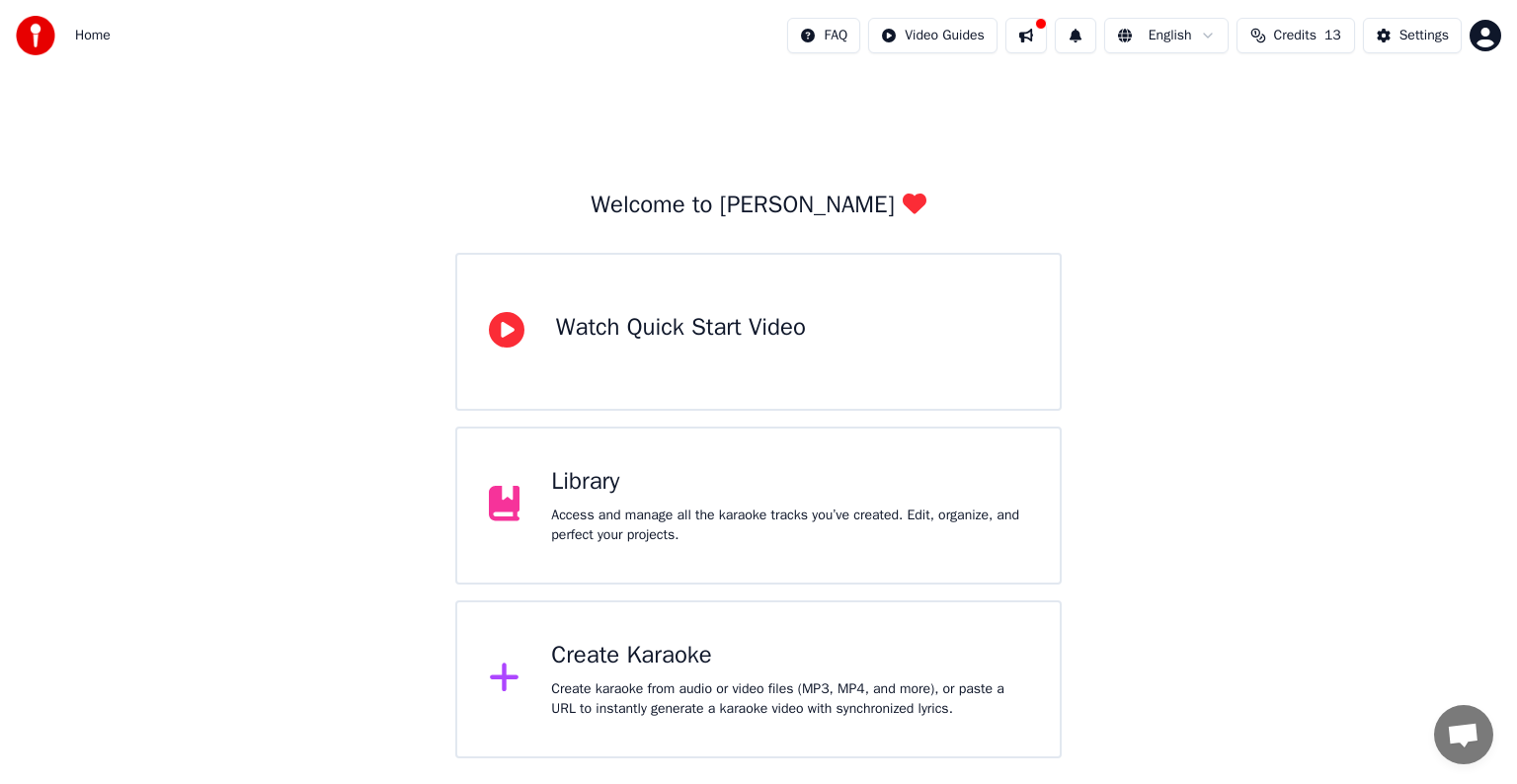 click on "Create karaoke from audio or video files (MP3, MP4, and more), or paste a URL to instantly generate a karaoke video with synchronized lyrics." at bounding box center [789, 699] 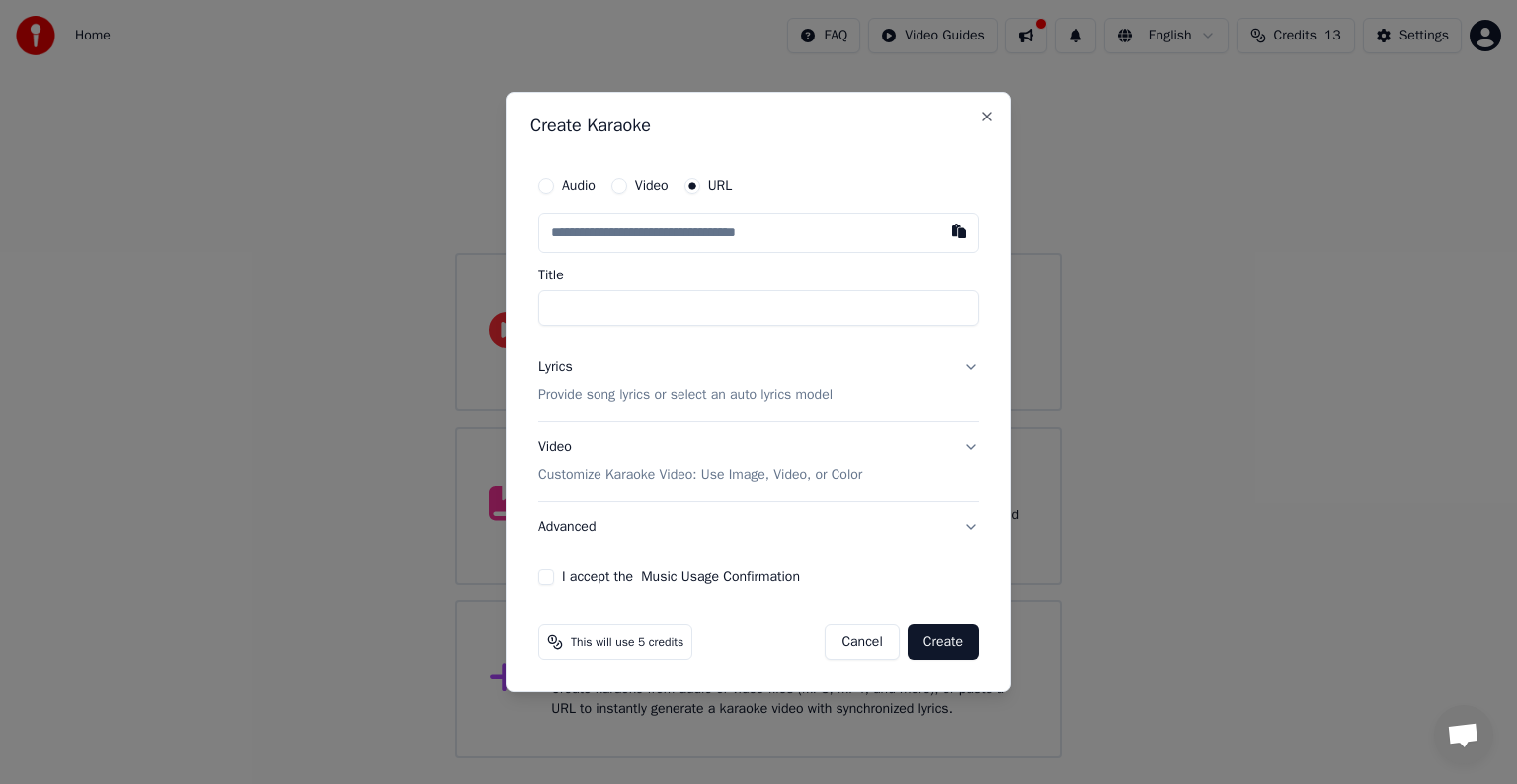 click at bounding box center (758, 233) 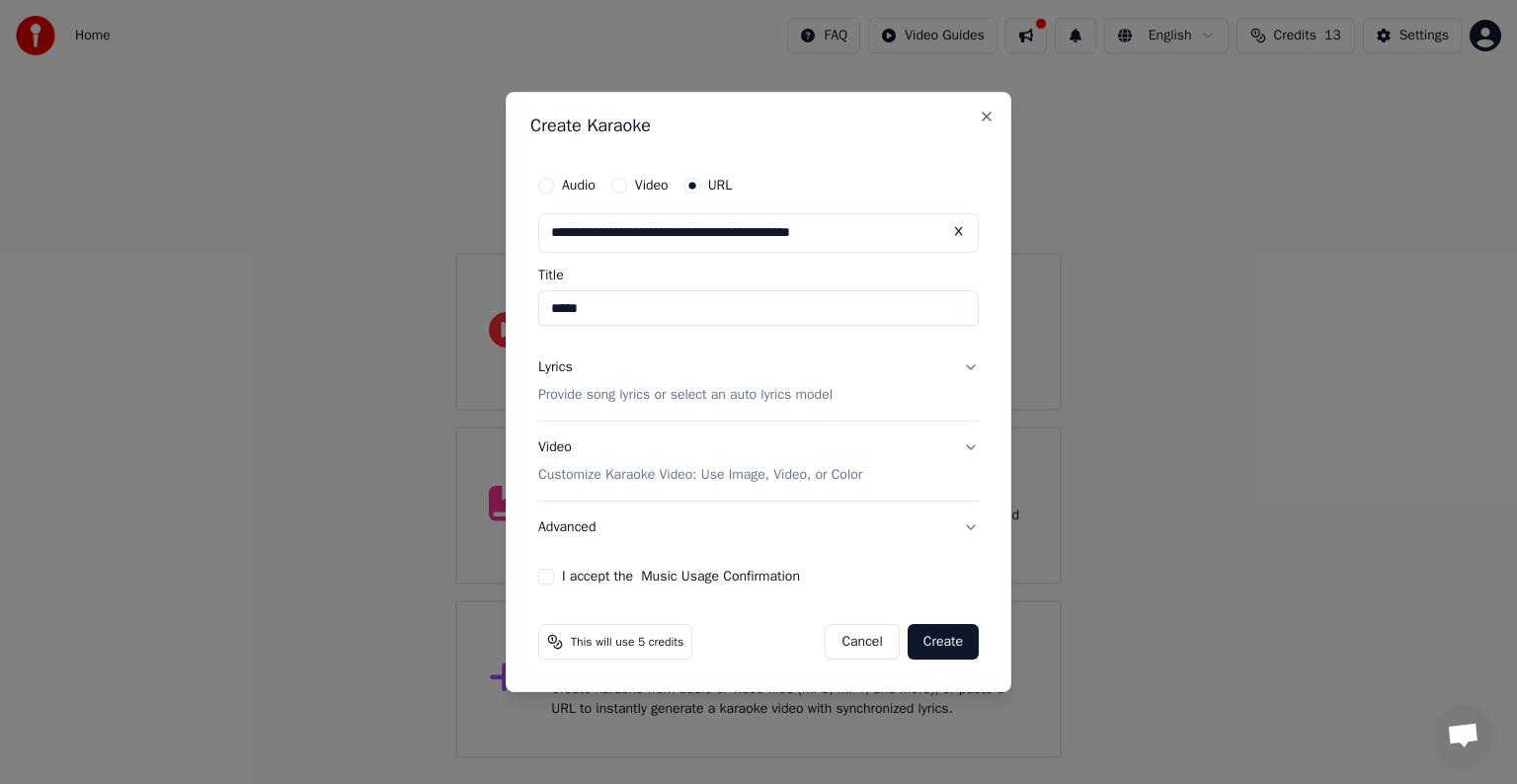 type on "*****" 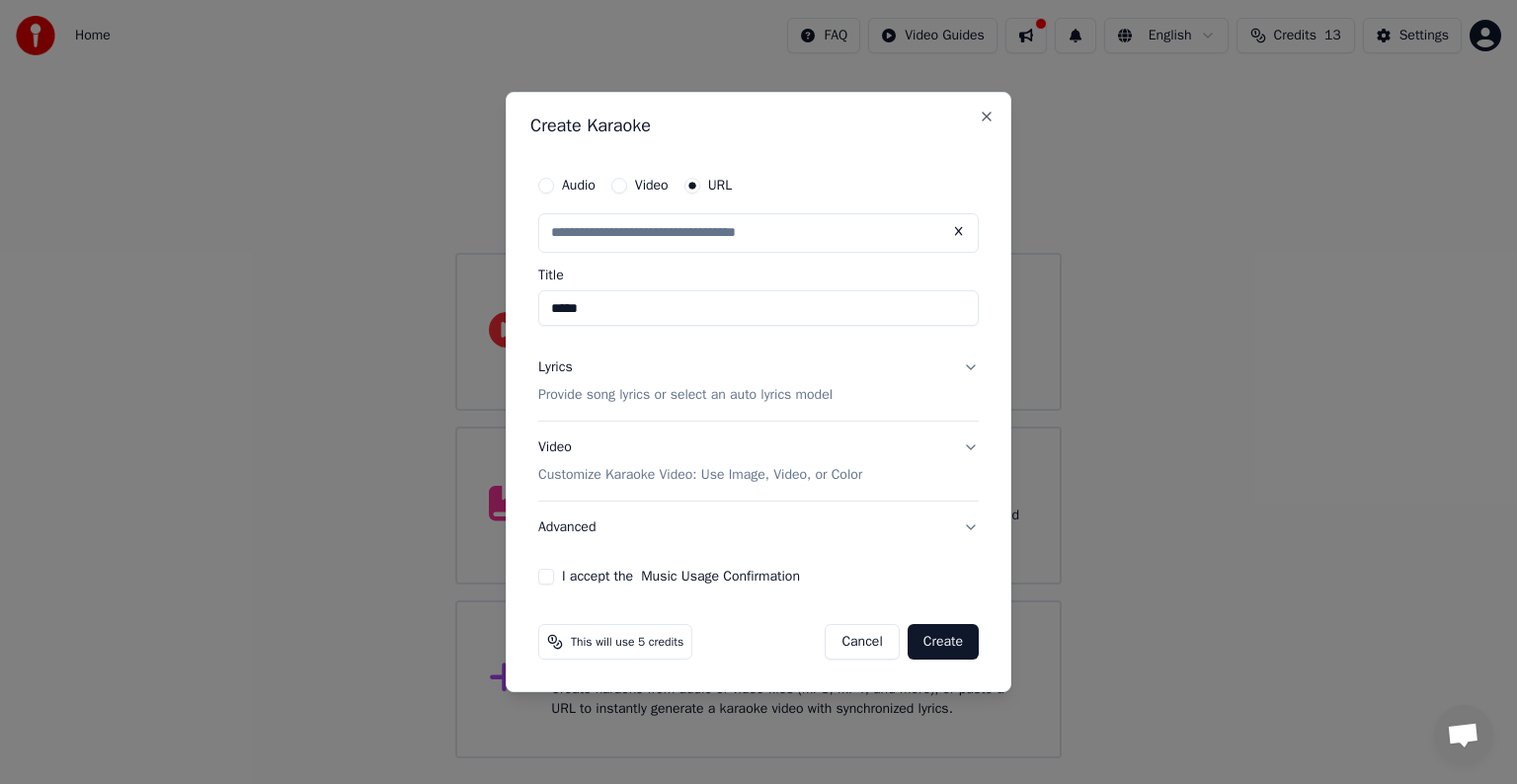 click on "Title" at bounding box center [758, 275] 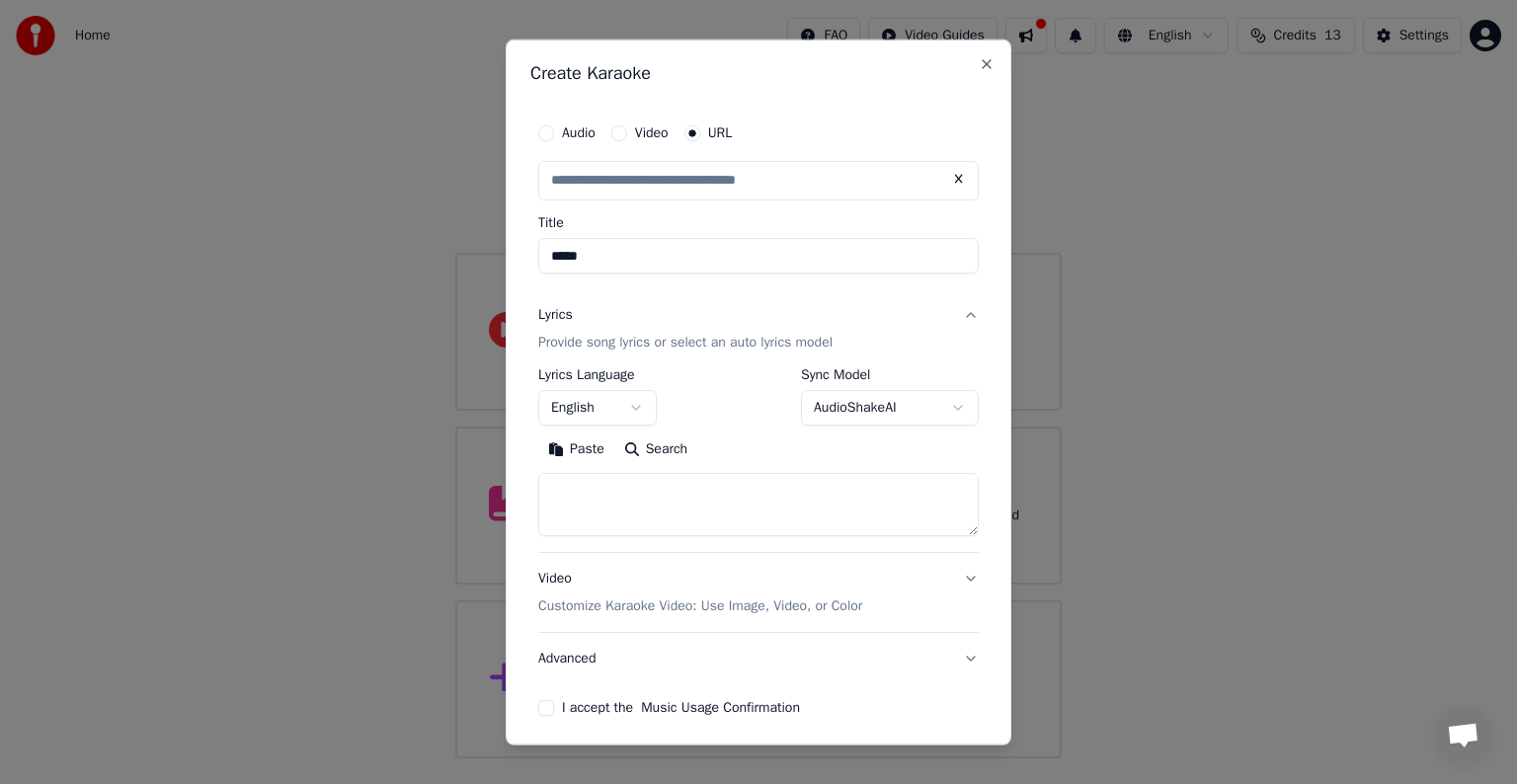 type on "**********" 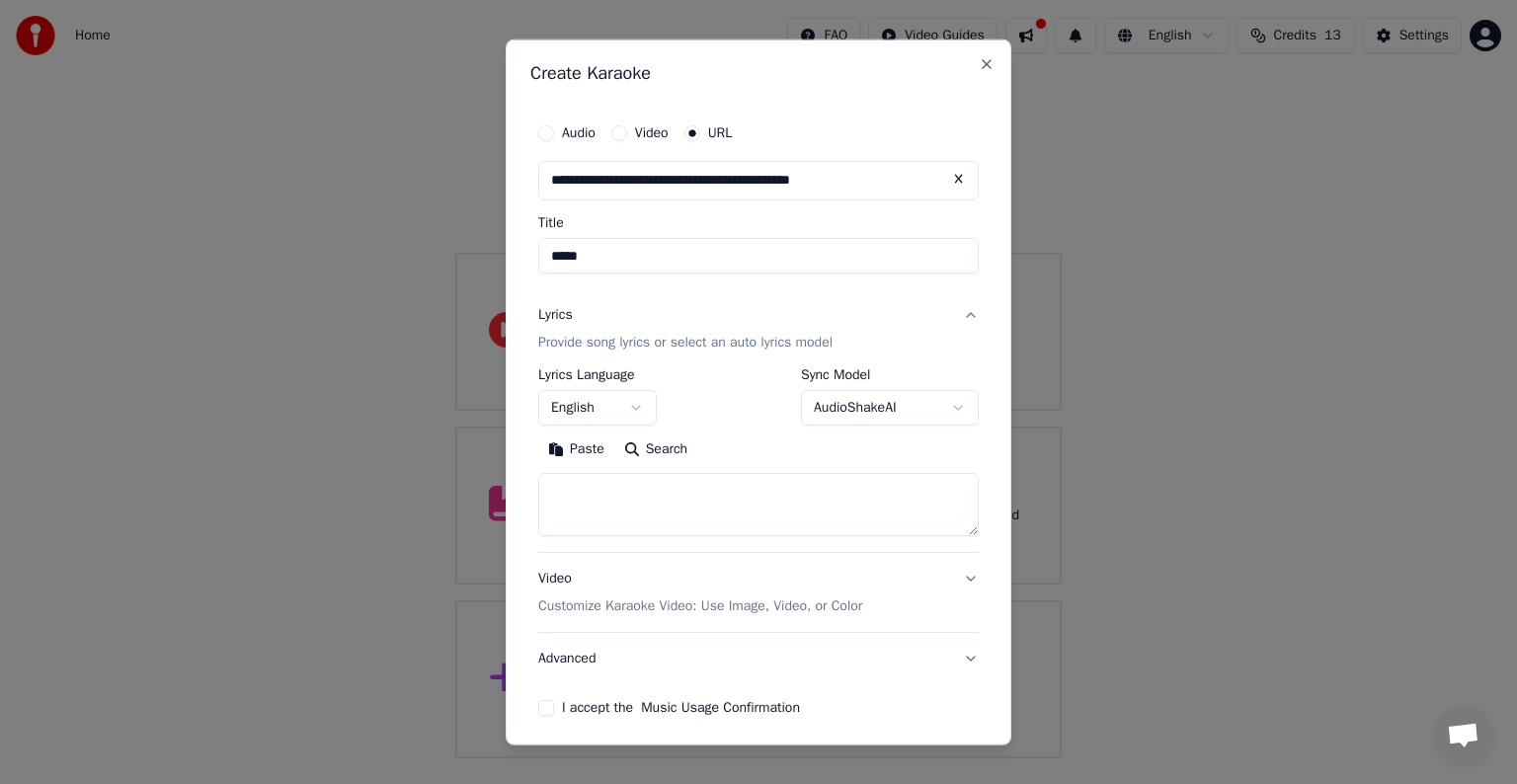 click on "**********" at bounding box center [758, 379] 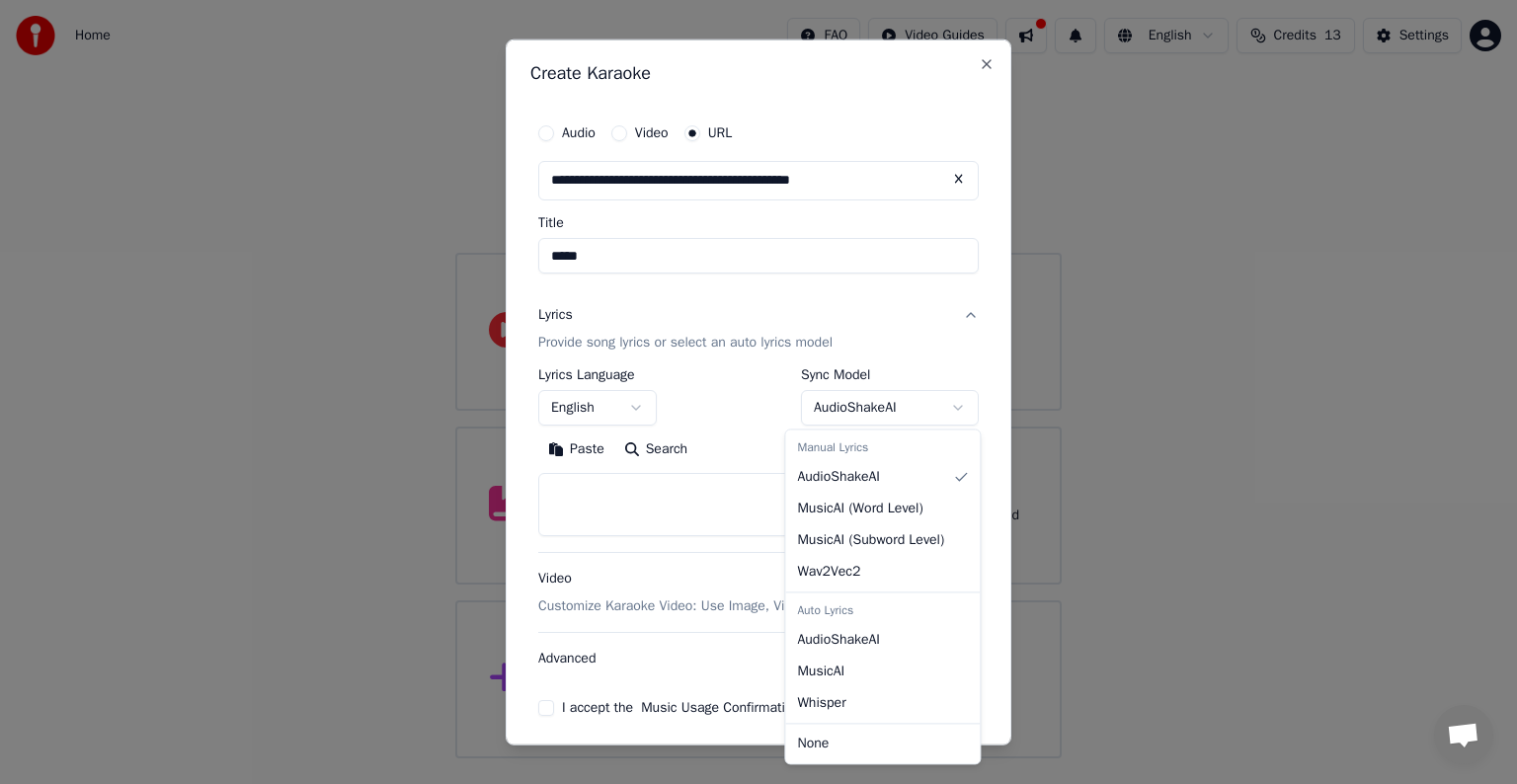 select on "****" 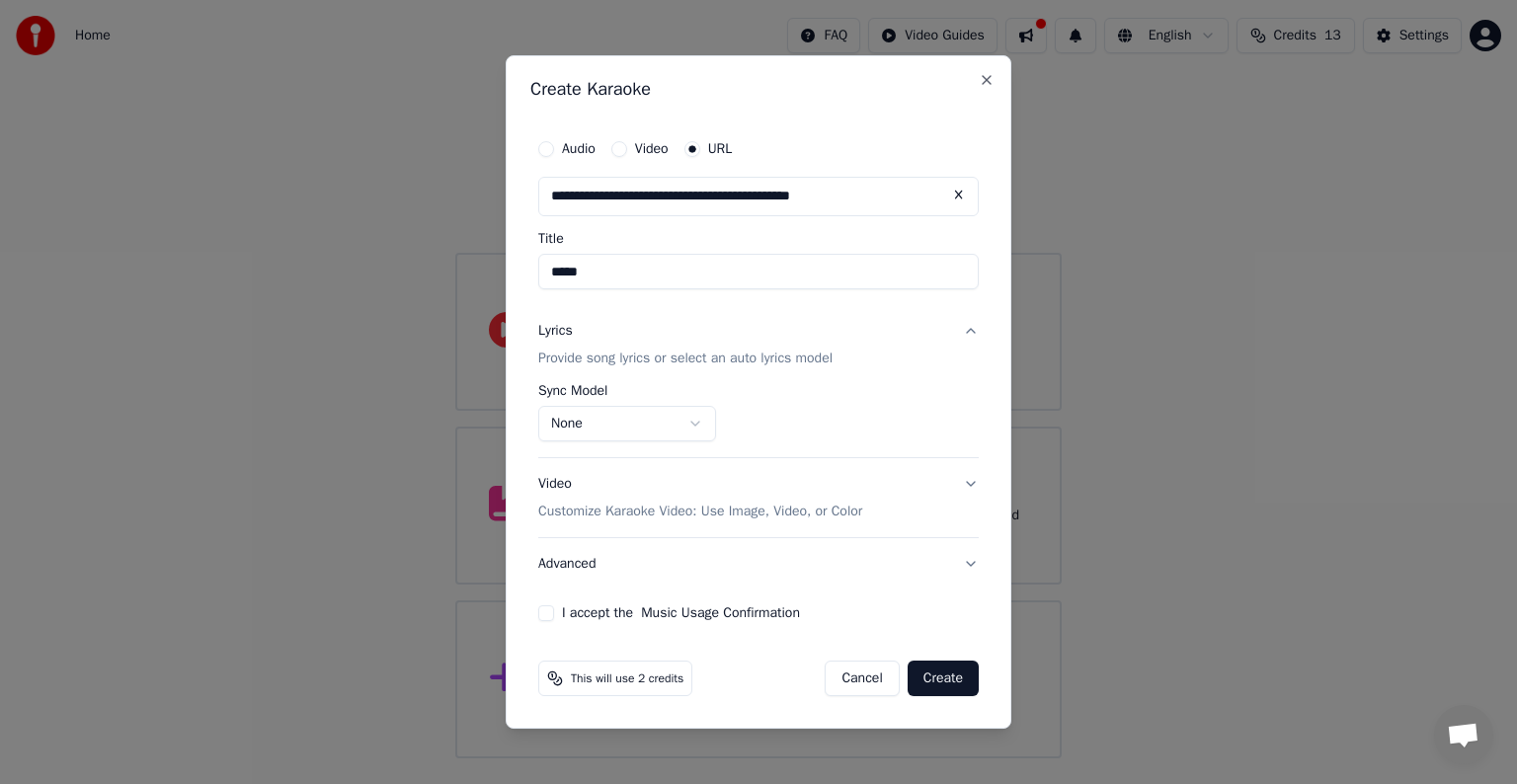 click on "I accept the   Music Usage Confirmation" at bounding box center [546, 613] 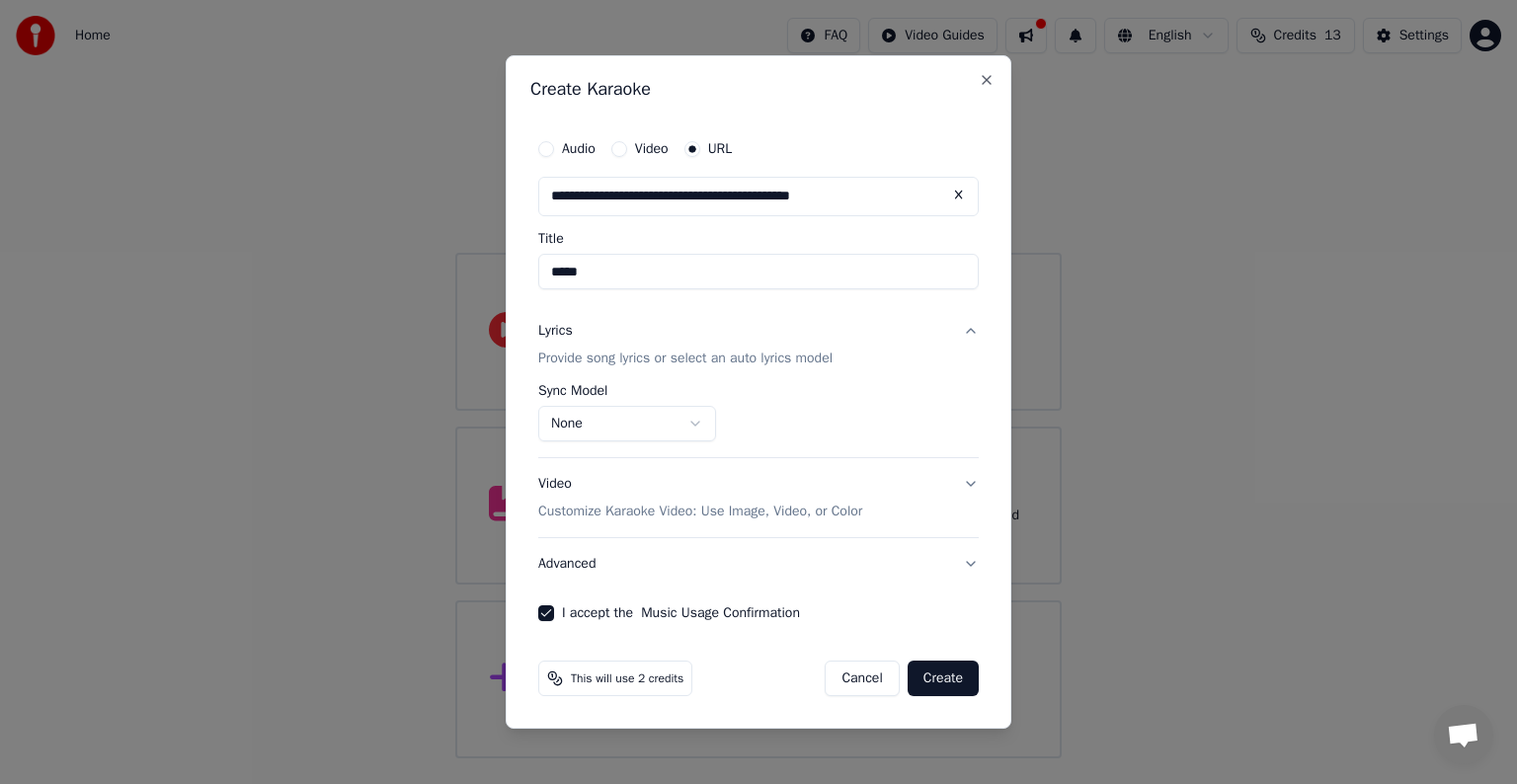 click on "Create" at bounding box center (943, 678) 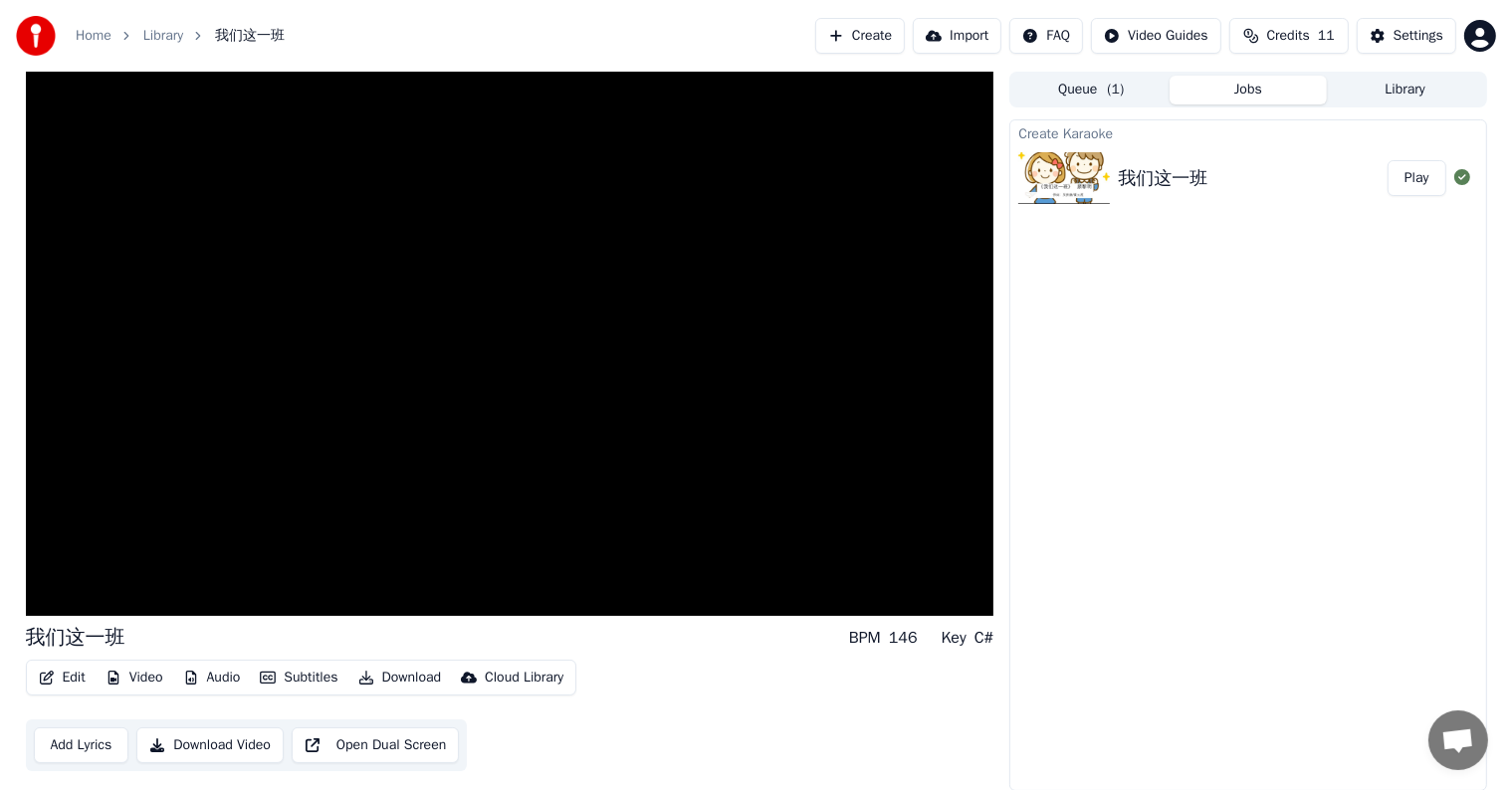 click on "Download Video" at bounding box center [210, 745] 